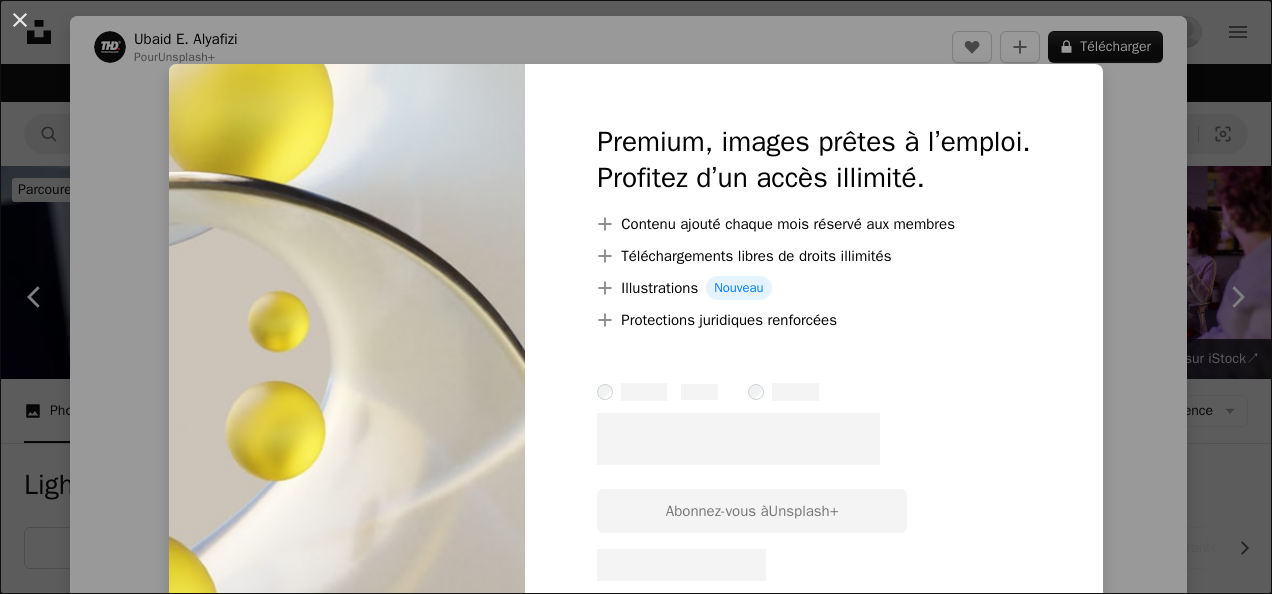 scroll, scrollTop: 7800, scrollLeft: 0, axis: vertical 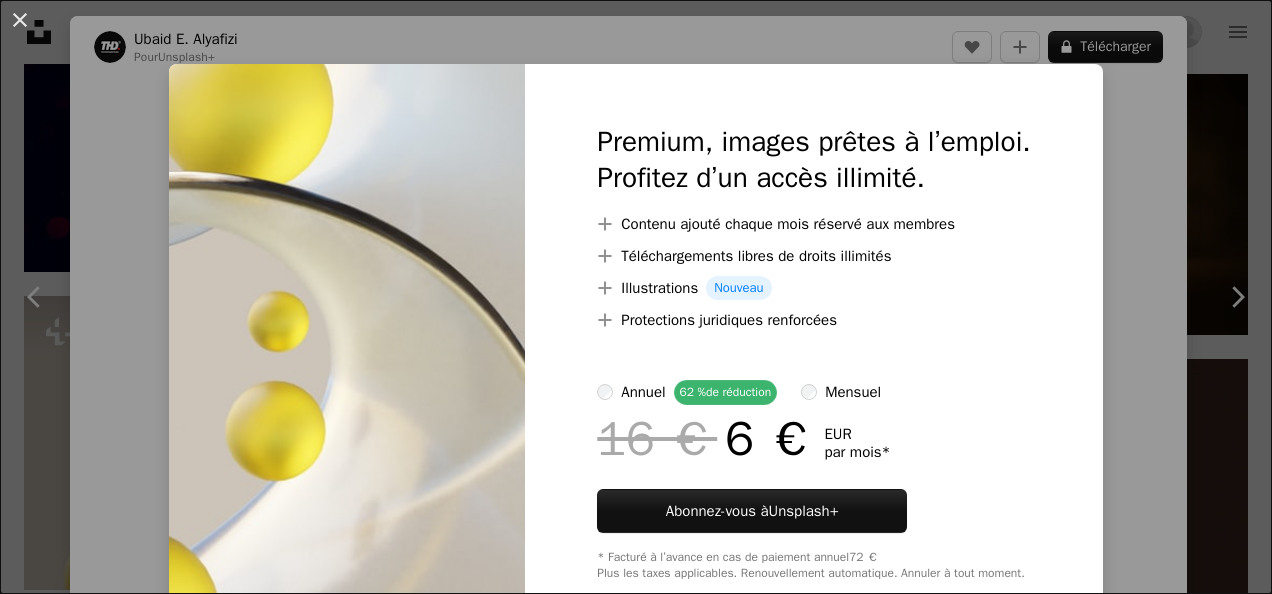 click on "An X shape Premium, images prêtes à l’emploi. Profitez d’un accès illimité. A plus sign Contenu ajouté chaque mois réservé aux membres A plus sign Téléchargements libres de droits illimités A plus sign Illustrations  Nouveau A plus sign Protections juridiques renforcées annuel 62 %  de réduction mensuel 16 €   6 € EUR par mois * Abonnez-vous à  Unsplash+ * Facturé à l’avance en cas de paiement annuel  72 € Plus les taxes applicables. Renouvellement automatique. Annuler à tout moment." at bounding box center [636, 297] 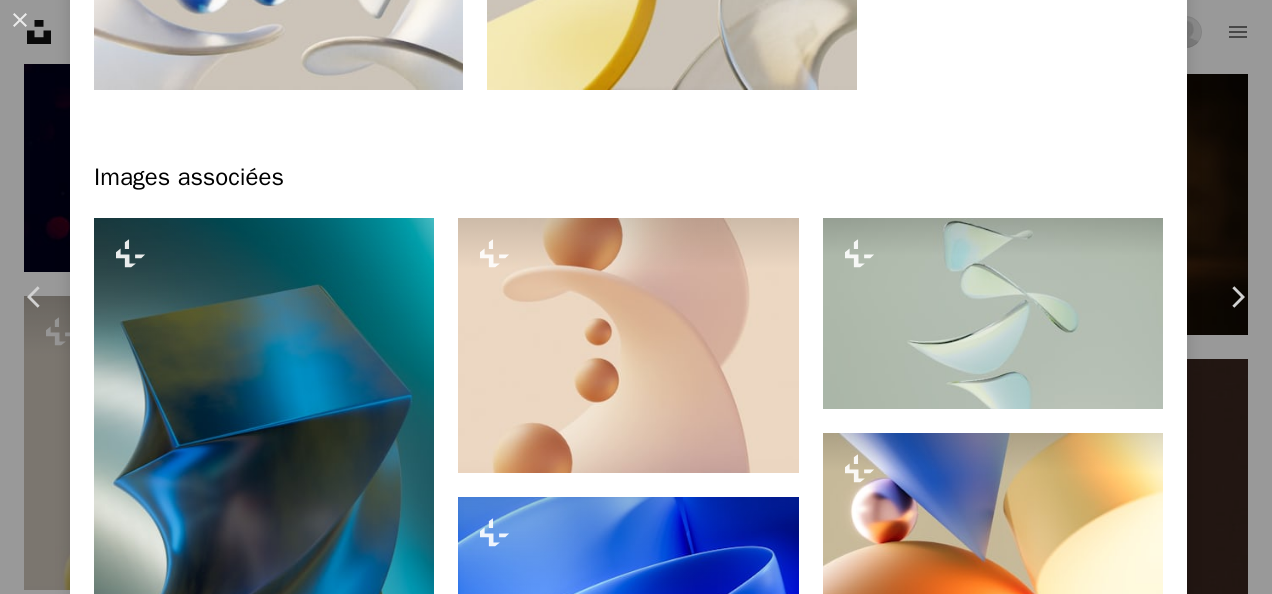 scroll, scrollTop: 1200, scrollLeft: 0, axis: vertical 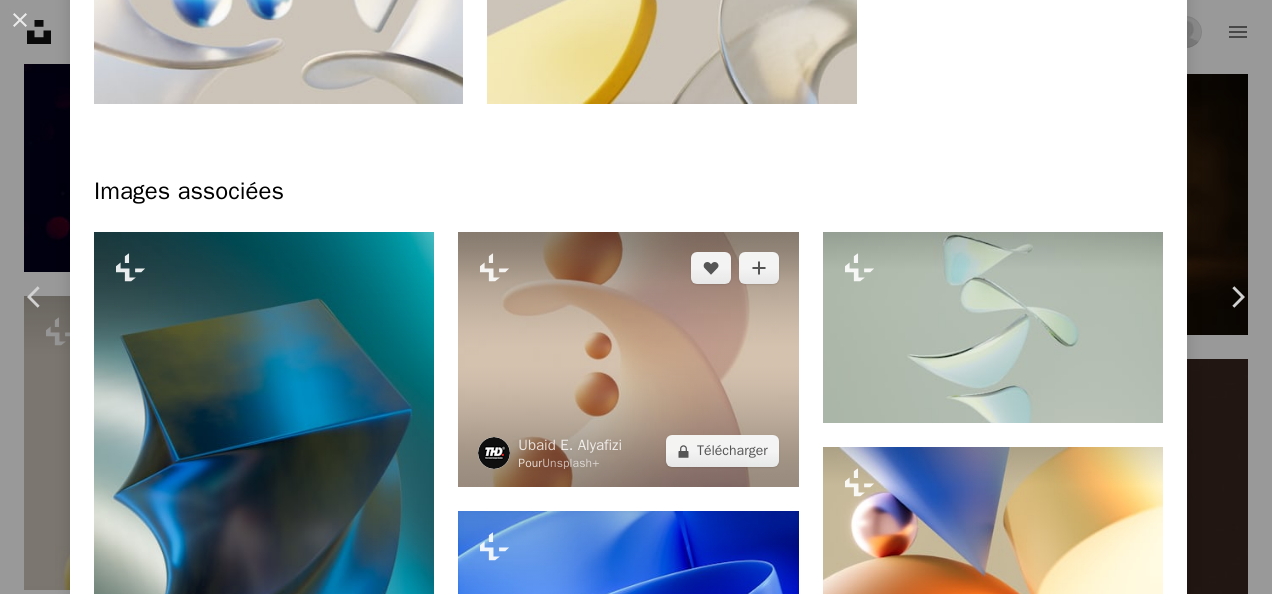 click at bounding box center (628, 359) 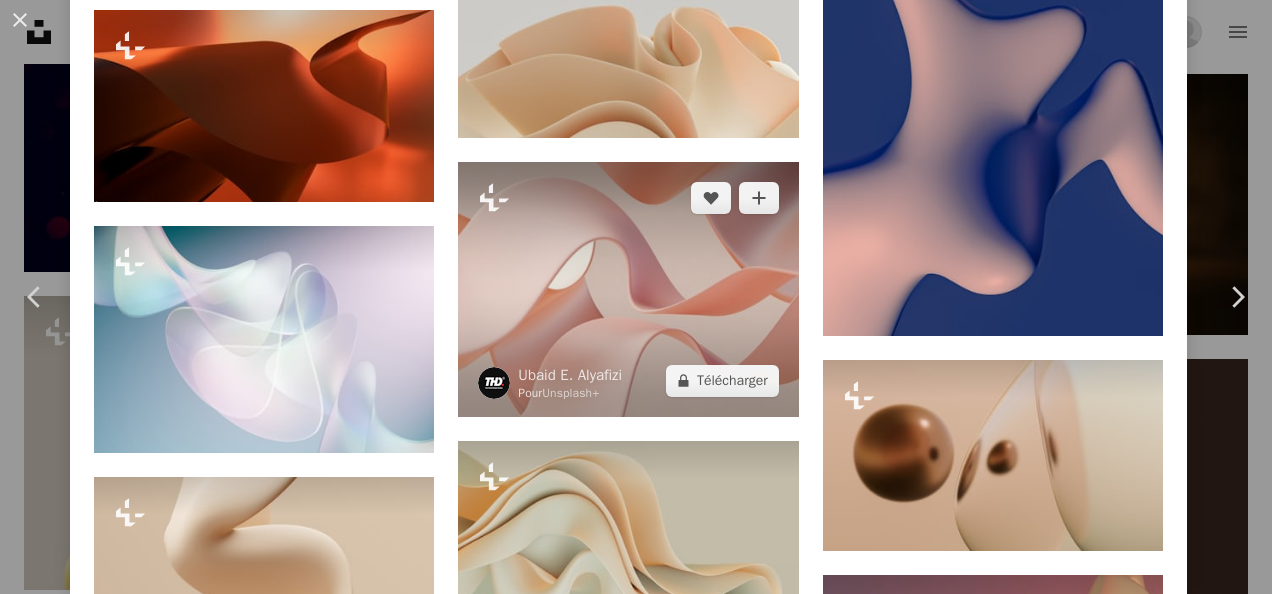 scroll, scrollTop: 1800, scrollLeft: 0, axis: vertical 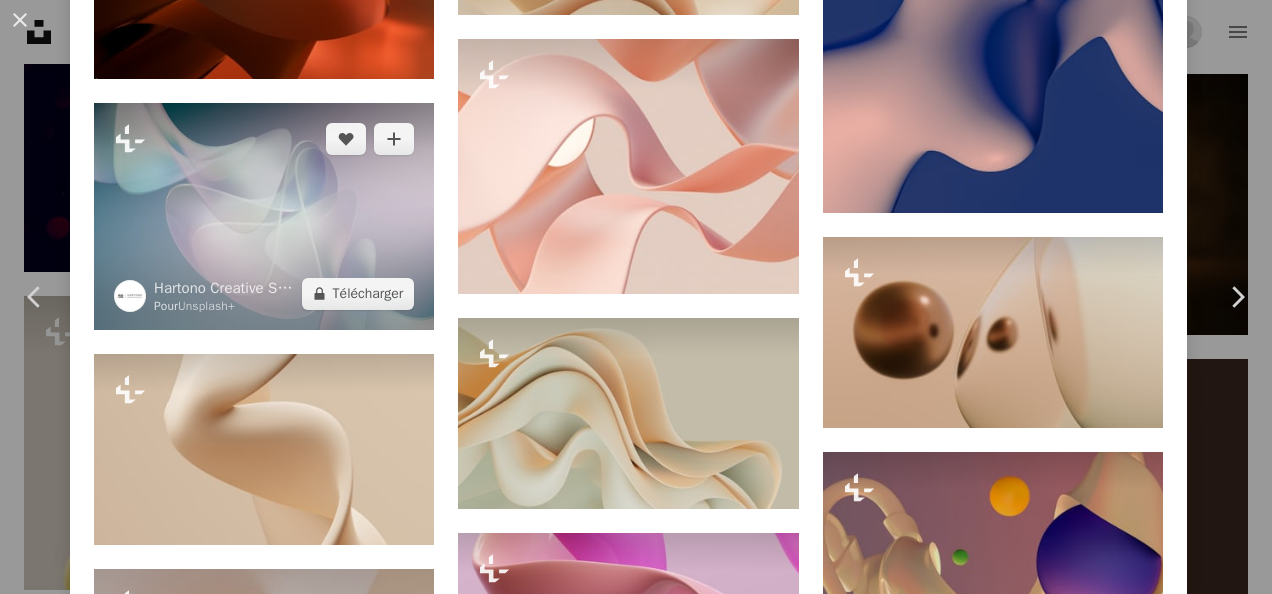 click at bounding box center (264, 216) 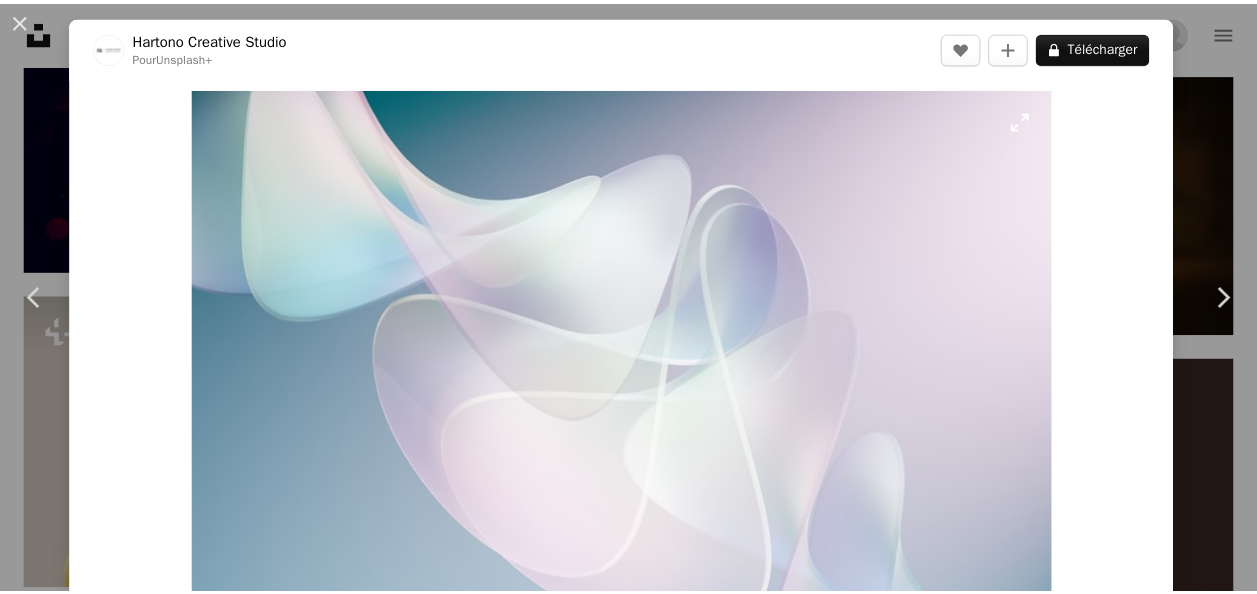 scroll, scrollTop: 400, scrollLeft: 0, axis: vertical 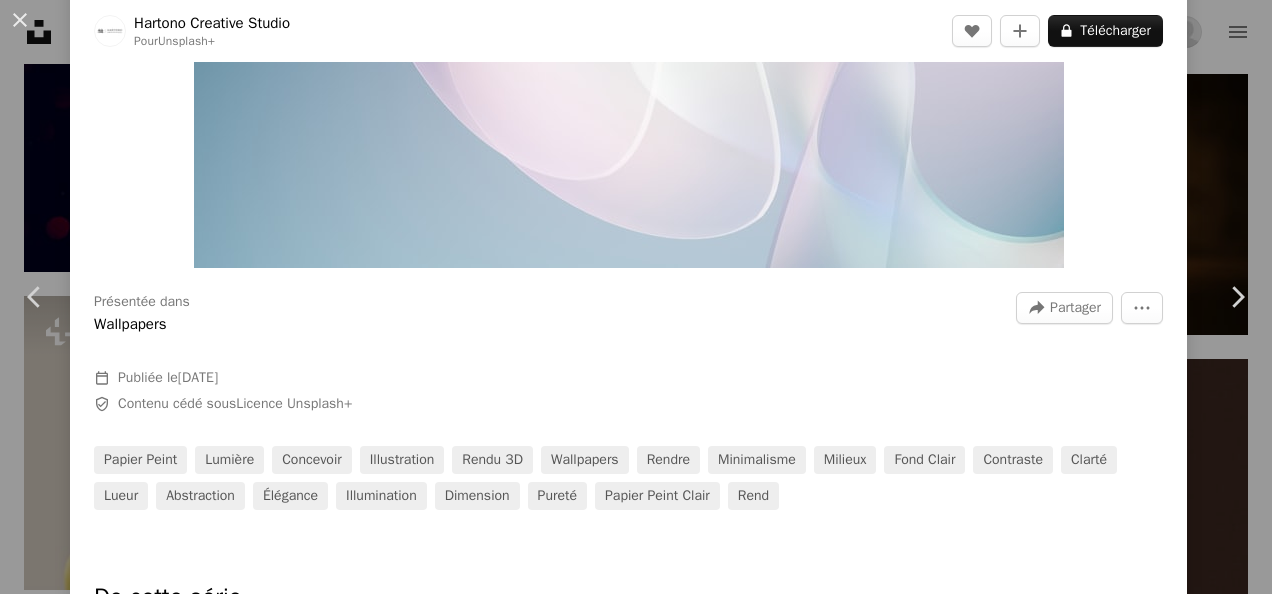 click on "An X shape Chevron left Chevron right Hartono Creative Studio Pour  Unsplash+ A heart A plus sign A lock Télécharger Zoom in Présentée dans Wallpapers A forward-right arrow Partager More Actions Calendar outlined Publiée le  10 février 2025 Safety Contenu cédé sous  Licence Unsplash+ papier peint lumière concevoir illustration Rendu 3D Wallpapers rendre minimalisme Milieux fond clair contraste clarté lueur abstraction élégance illumination dimension pureté papier peint clair Rend De cette série Chevron right Plus sign for Unsplash+ Plus sign for Unsplash+ Plus sign for Unsplash+ Images associées Plus sign for Unsplash+ A heart A plus sign Philip Oroni Pour  Unsplash+ A lock Télécharger Plus sign for Unsplash+ A heart A plus sign Hartono Creative Studio Pour  Unsplash+ A lock Télécharger Plus sign for Unsplash+ A heart A plus sign Resource Database Pour  Unsplash+ A lock Télécharger Plus sign for Unsplash+ A heart A plus sign Chitraloka3D Pour  Unsplash+ A lock Télécharger A heart Pour" at bounding box center [636, 297] 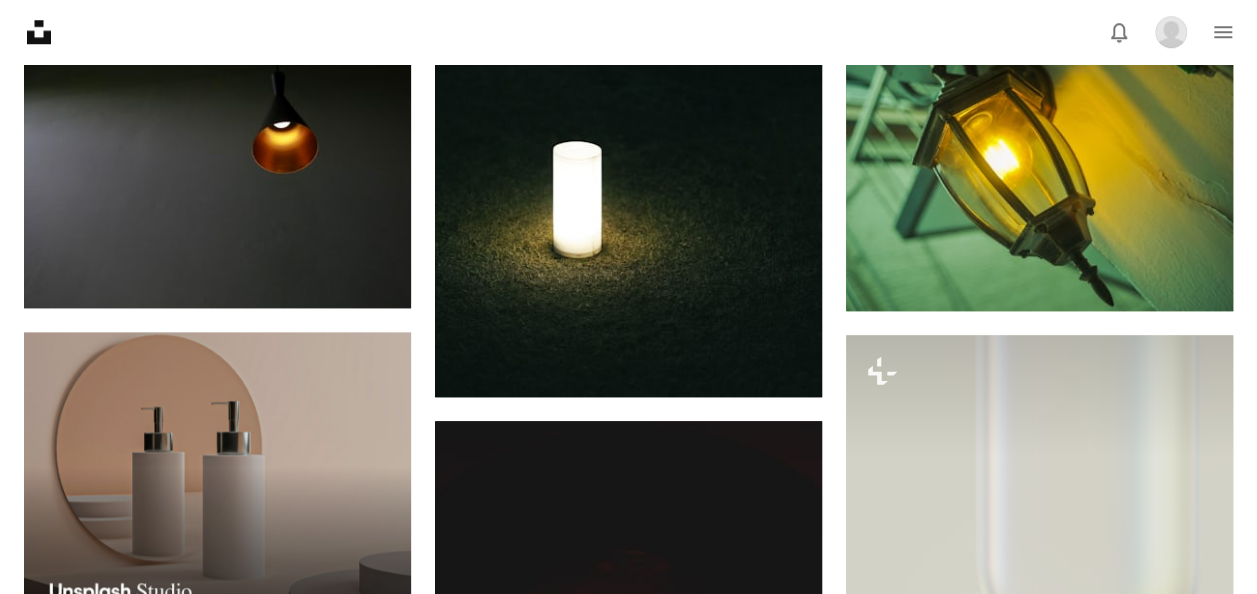 scroll, scrollTop: 4400, scrollLeft: 0, axis: vertical 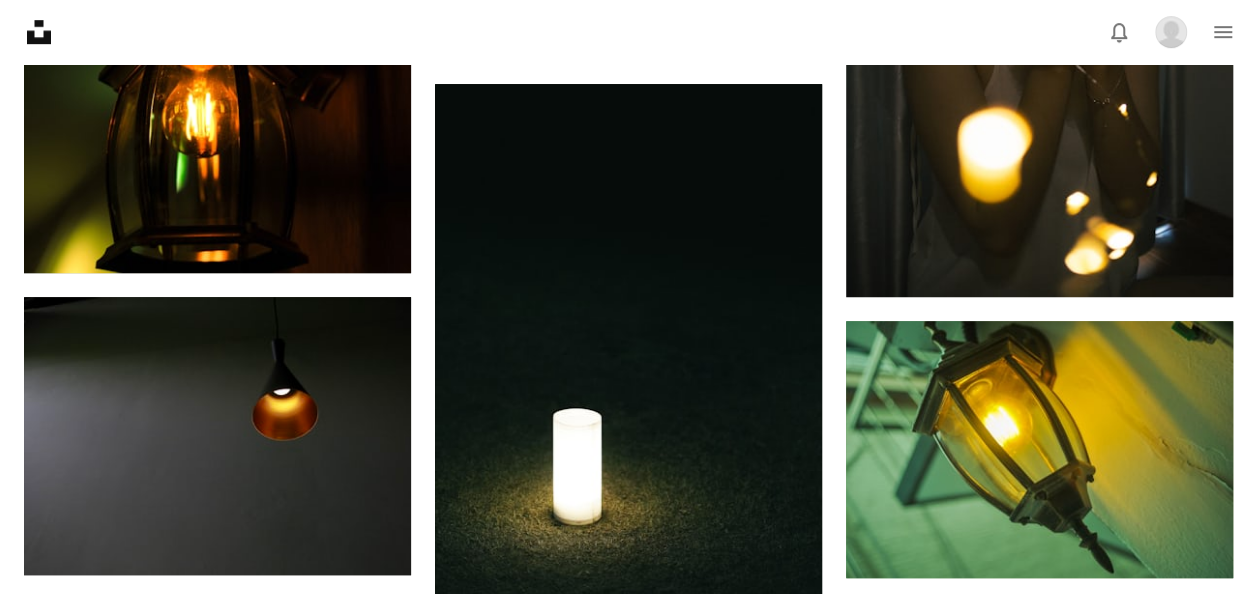 click on "Plus sign for Unsplash+ A heart A plus sign Joshua Earle Pour  Unsplash+ A lock Télécharger A heart A plus sign Kriti Sharma Arrow pointing down Plus sign for Unsplash+ A heart A plus sign Toa Heftiba Pour  Unsplash+ A lock Télécharger A heart A plus sign RY L Arrow pointing down Plus sign for Unsplash+ A heart A plus sign Planet Volumes Pour  Unsplash+ A lock Télécharger Plus sign for Unsplash+ A heart A plus sign Igor Omilaev Pour  Unsplash+ A lock Télécharger A heart A plus sign Lucut Razvan Arrow pointing down Plus sign for Unsplash+ A heart A plus sign Point Normal Pour  Unsplash+ A lock Télécharger A heart A plus sign Suhwi Kim Disponible à l’embauche A checkmark inside of a circle Arrow pointing down A heart A plus sign Ariq Naufal Arrow pointing down –– ––– –––  –– ––– –  ––– –––  ––––  –   – –– –––  – – ––– –– –– –––– –– On-brand and on budget images for your next campaign Learn More A heart Lyrax" at bounding box center [628, 2144] 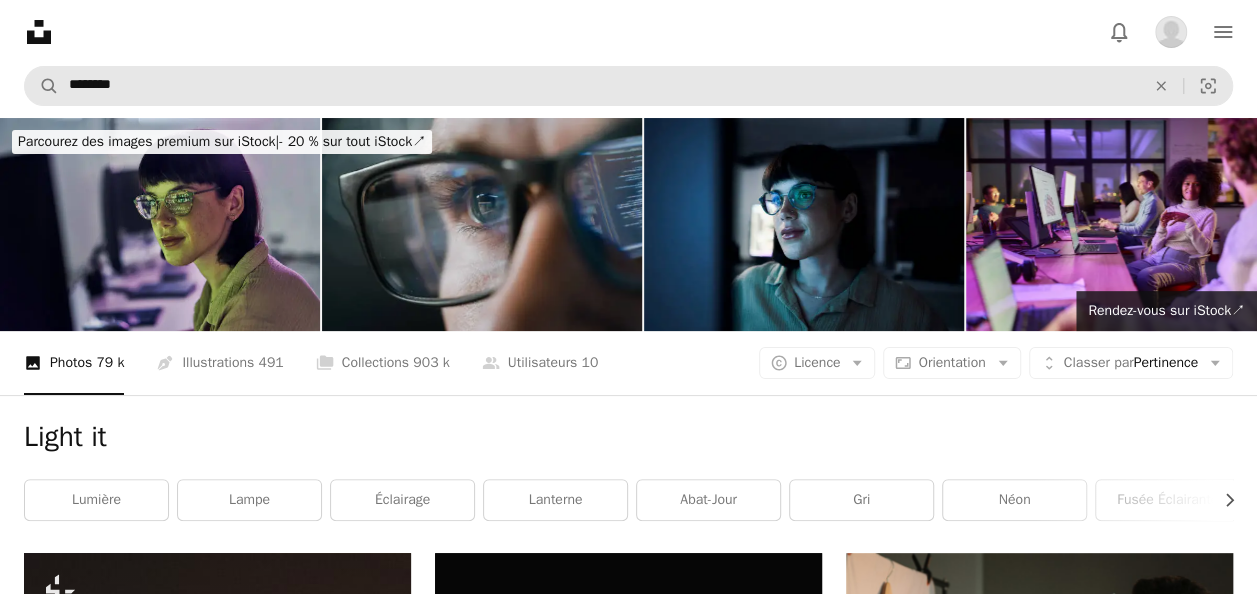 scroll, scrollTop: 0, scrollLeft: 0, axis: both 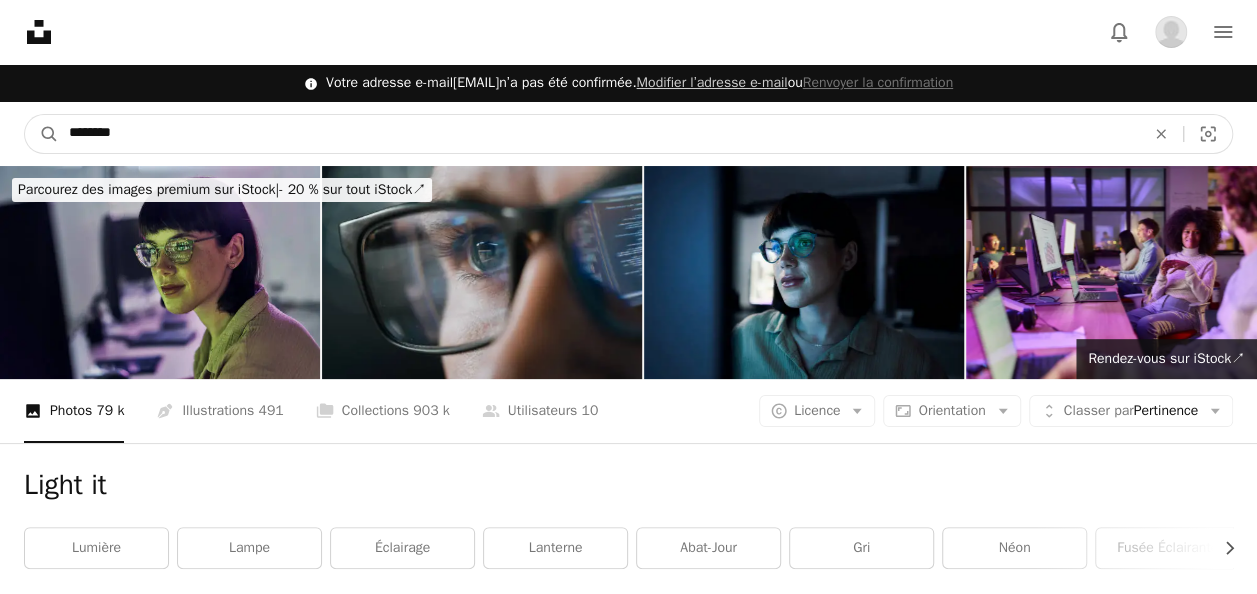 drag, startPoint x: 452, startPoint y: 134, endPoint x: -4, endPoint y: 78, distance: 459.42572 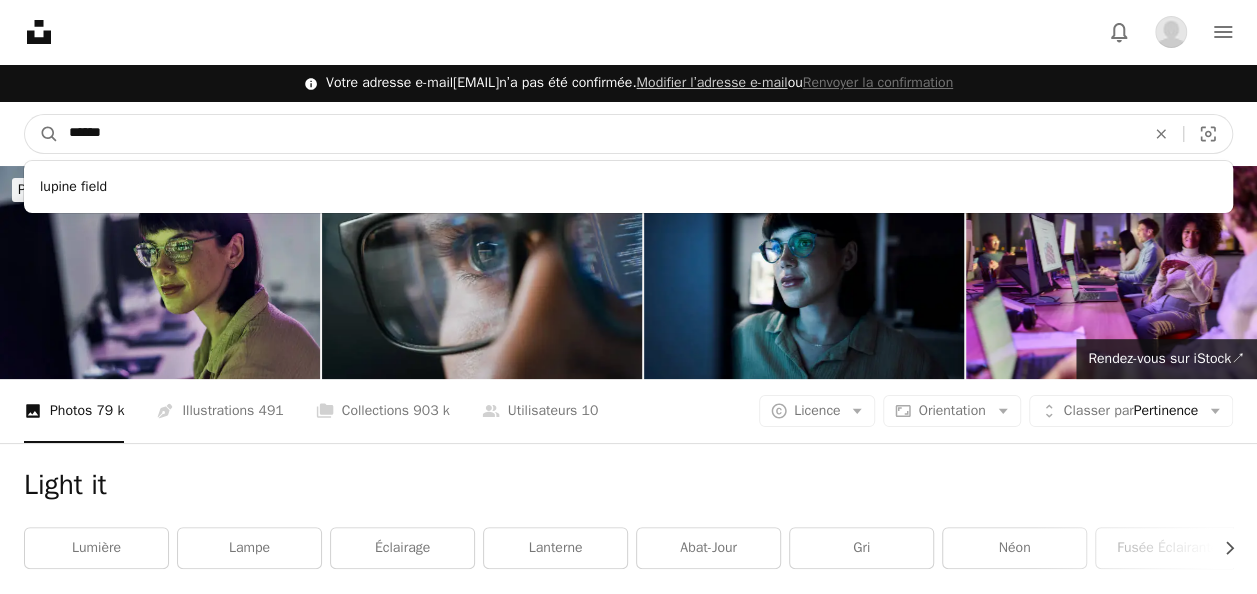 type on "*******" 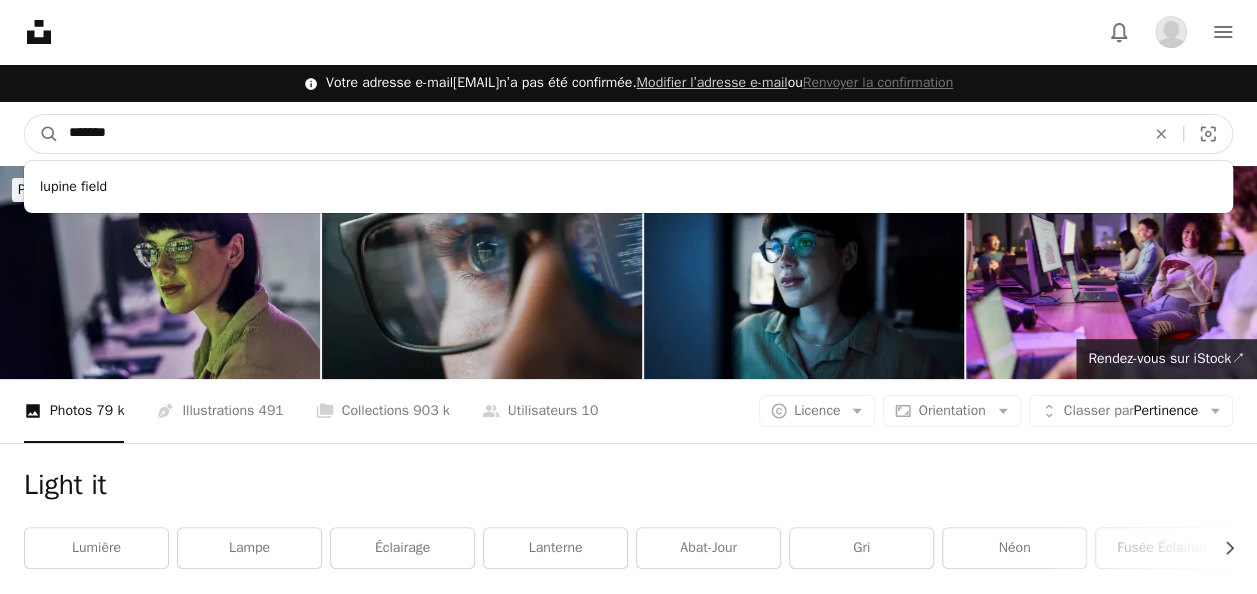 click on "A magnifying glass" at bounding box center [42, 134] 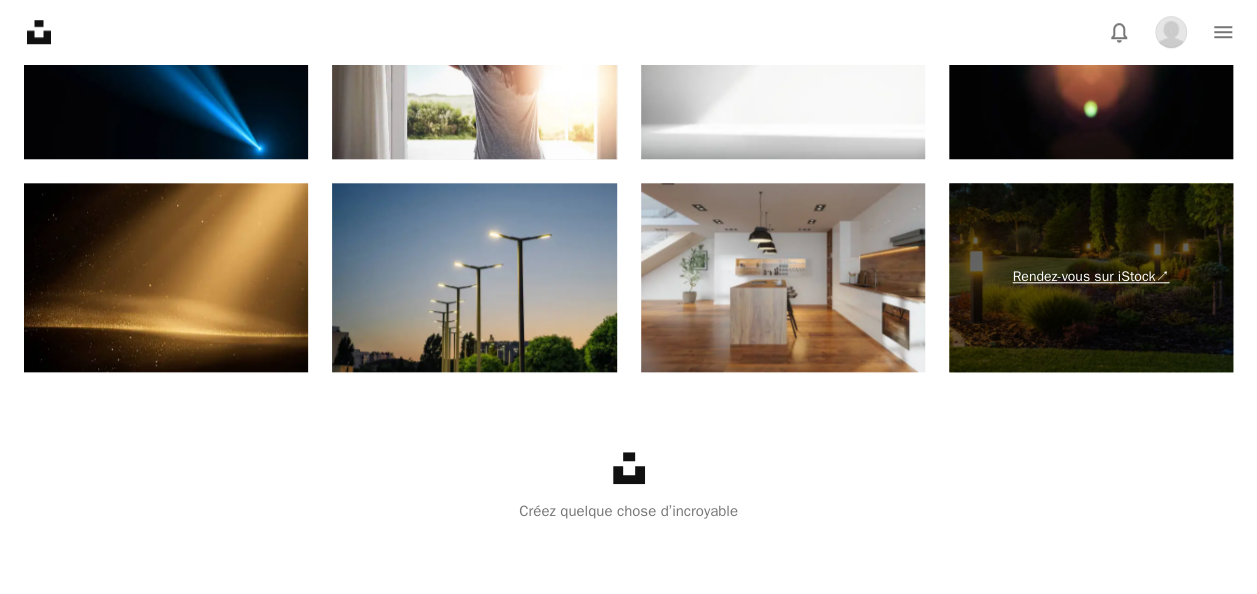 scroll, scrollTop: 4622, scrollLeft: 0, axis: vertical 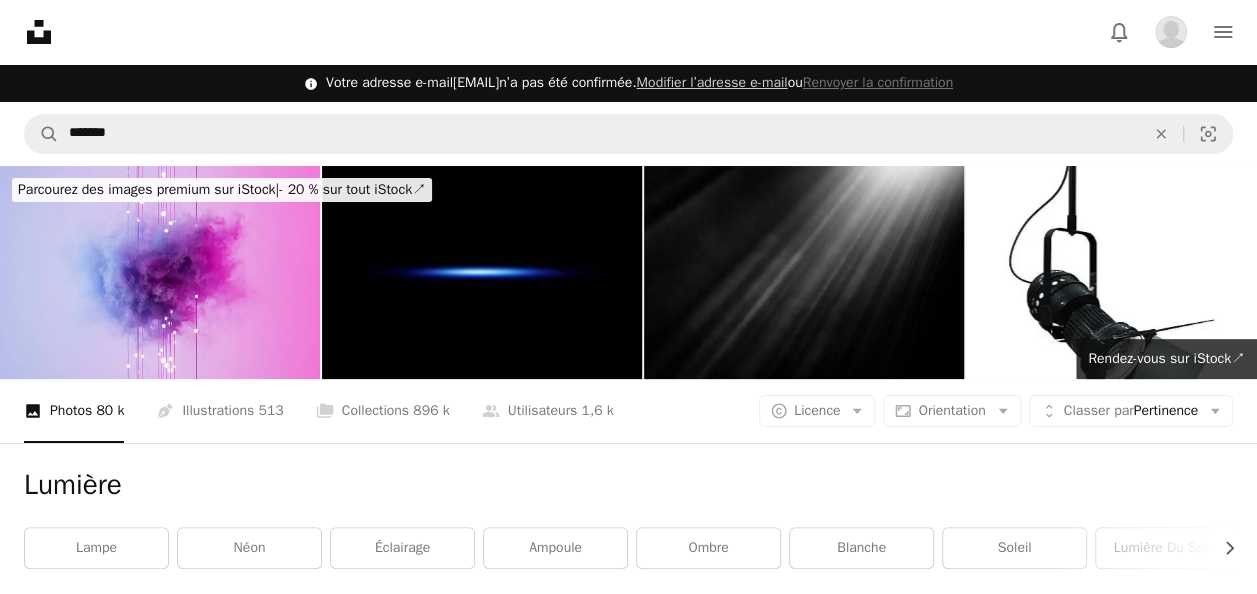 click on "A magnifying glass ******* An X shape Visual search Abonnez-vous à Unsplash+ Envoyer une image" at bounding box center (628, 134) 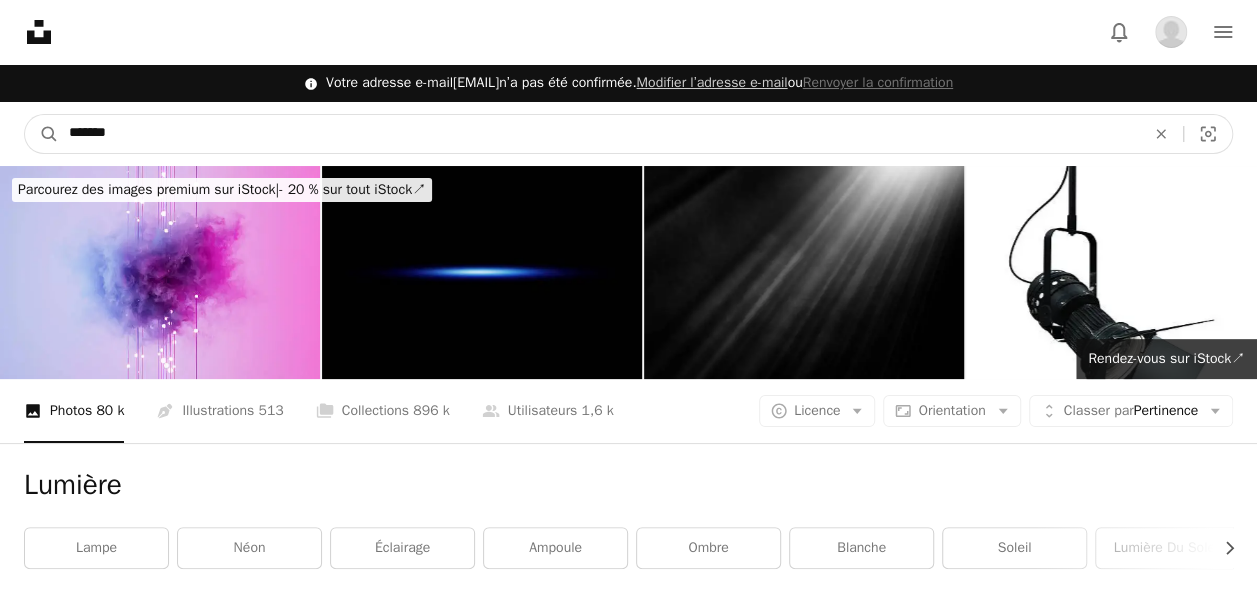click on "*******" at bounding box center (599, 134) 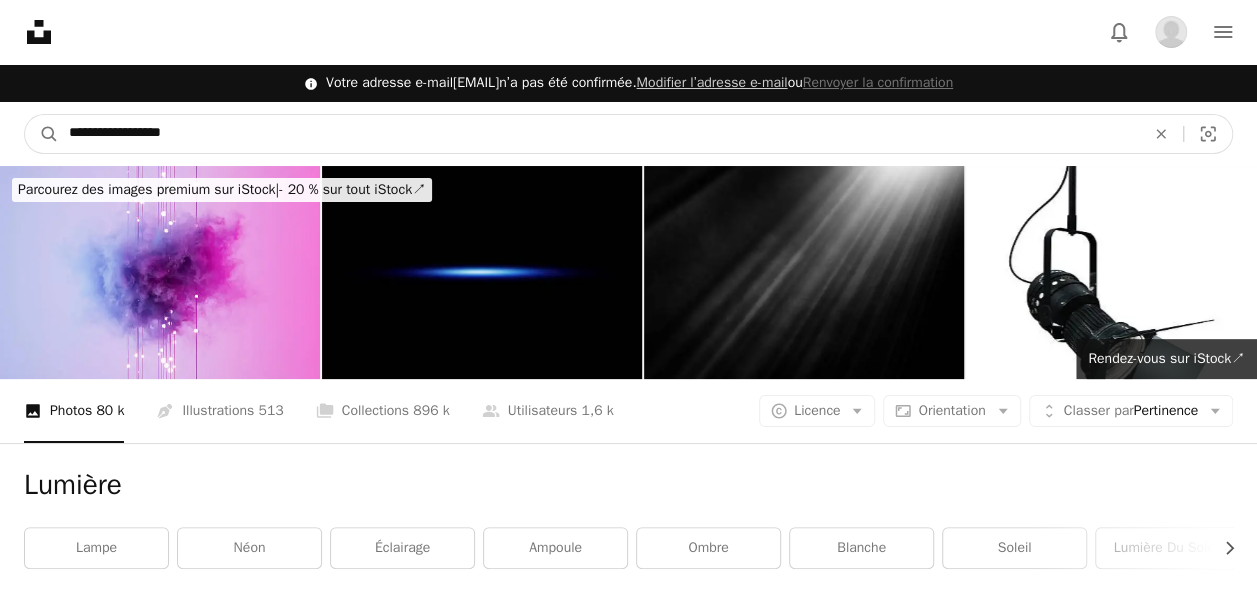type on "**********" 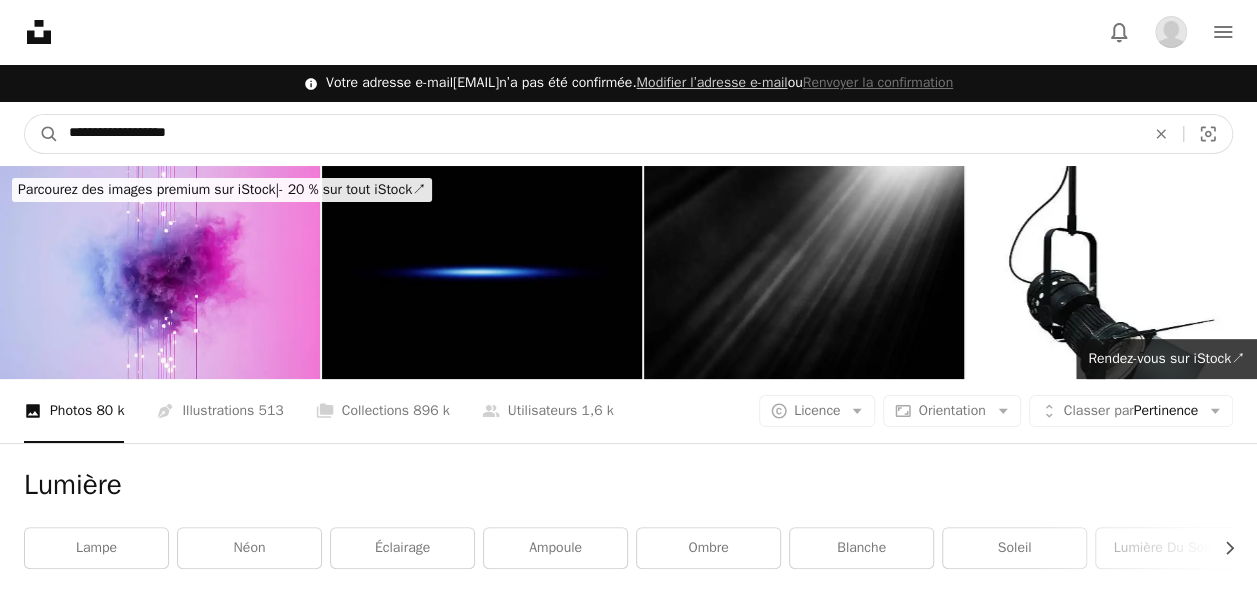 click on "A magnifying glass" at bounding box center (42, 134) 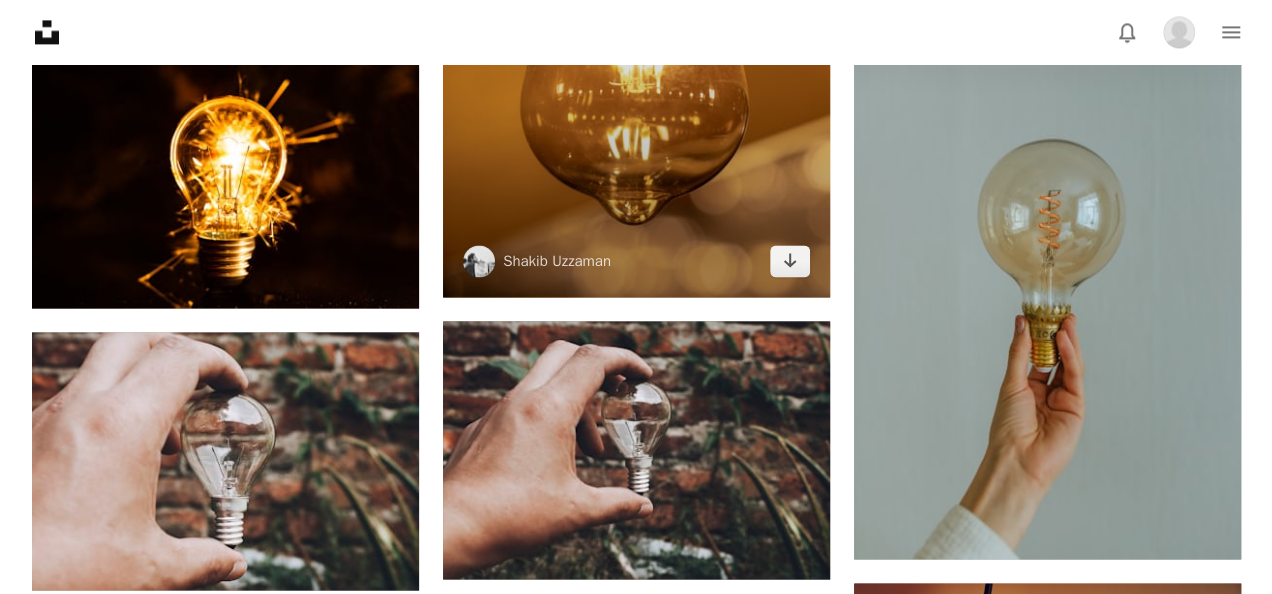 scroll, scrollTop: 1500, scrollLeft: 0, axis: vertical 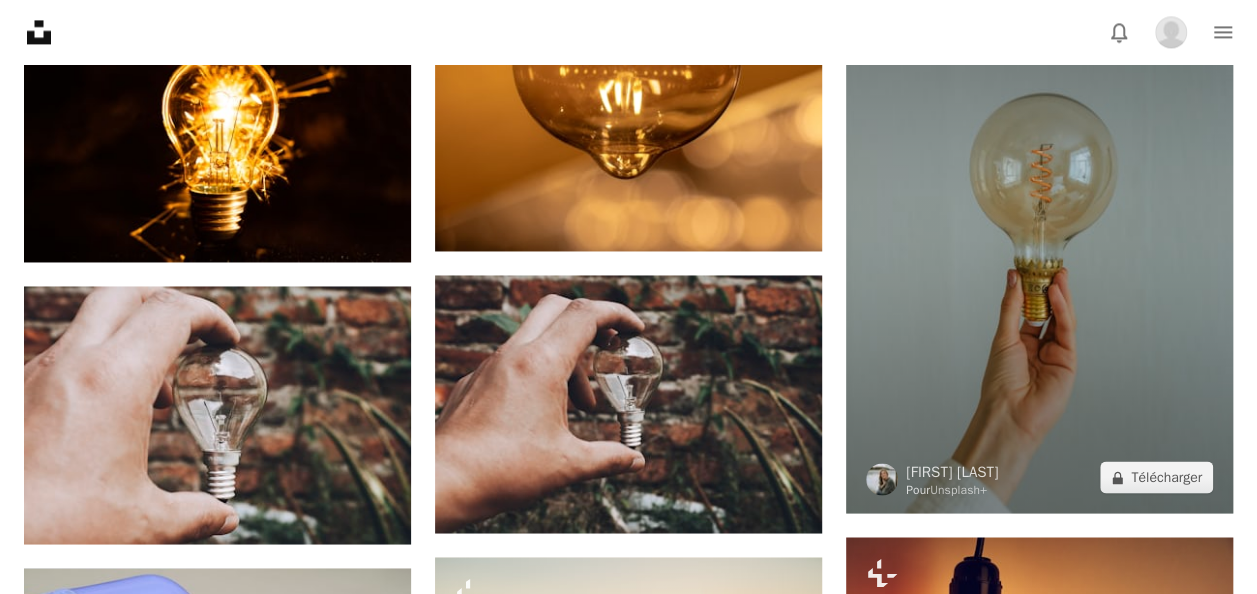 click at bounding box center (1039, 223) 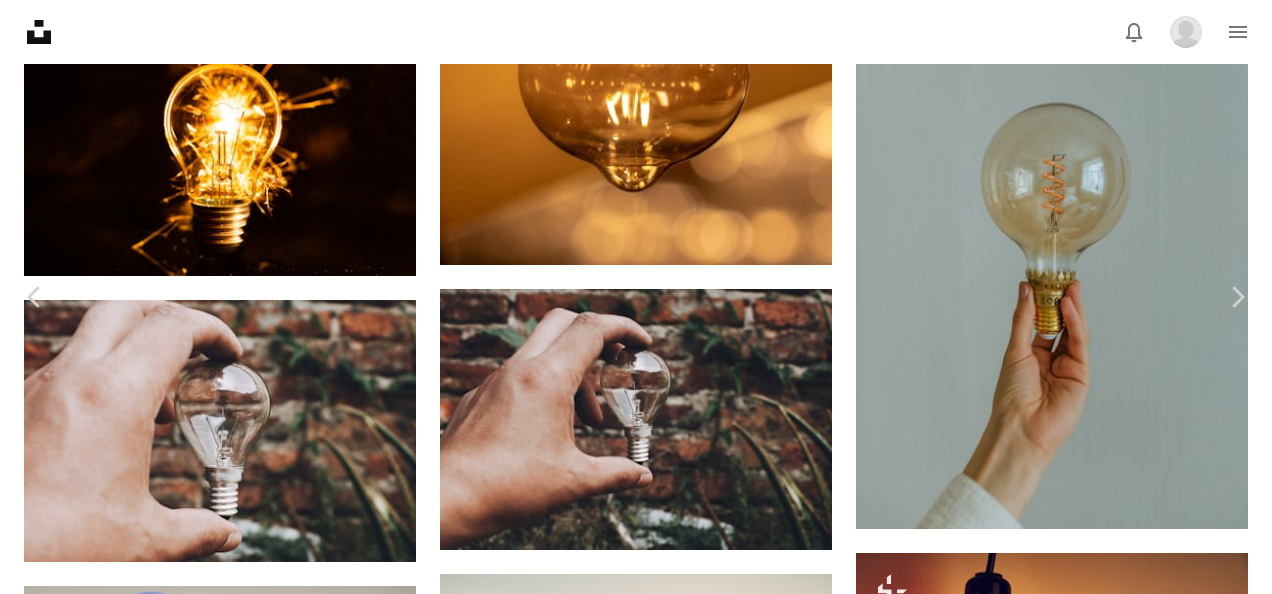 click on "A lock Télécharger" at bounding box center [1105, 3267] 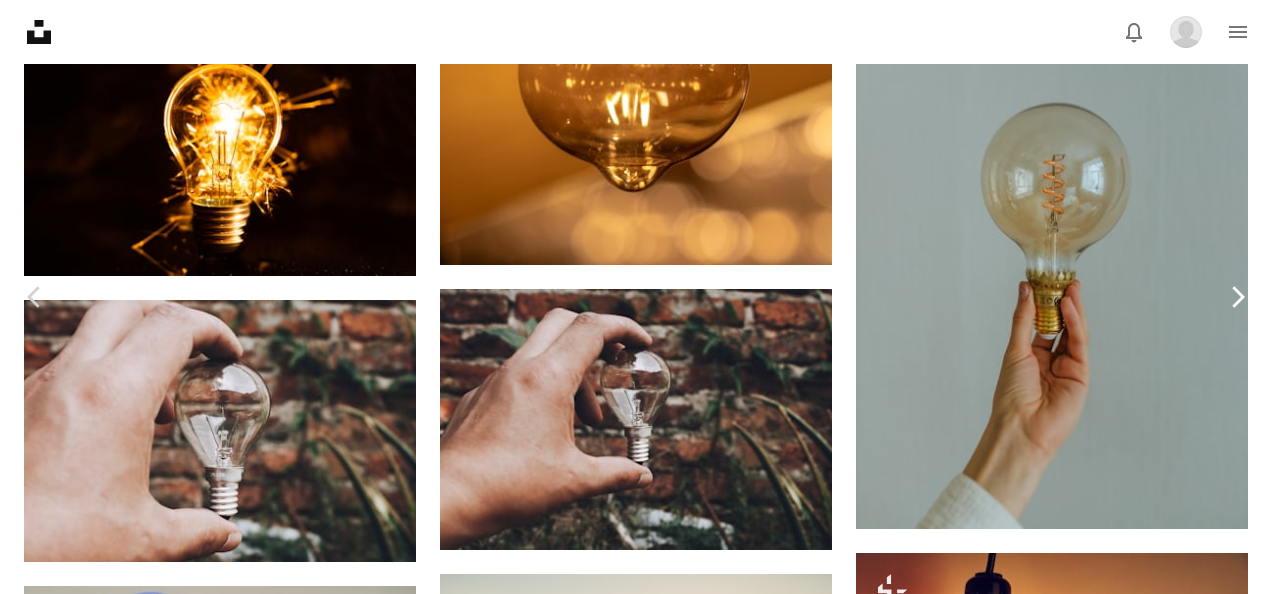 click on "Chevron right" at bounding box center (1237, 297) 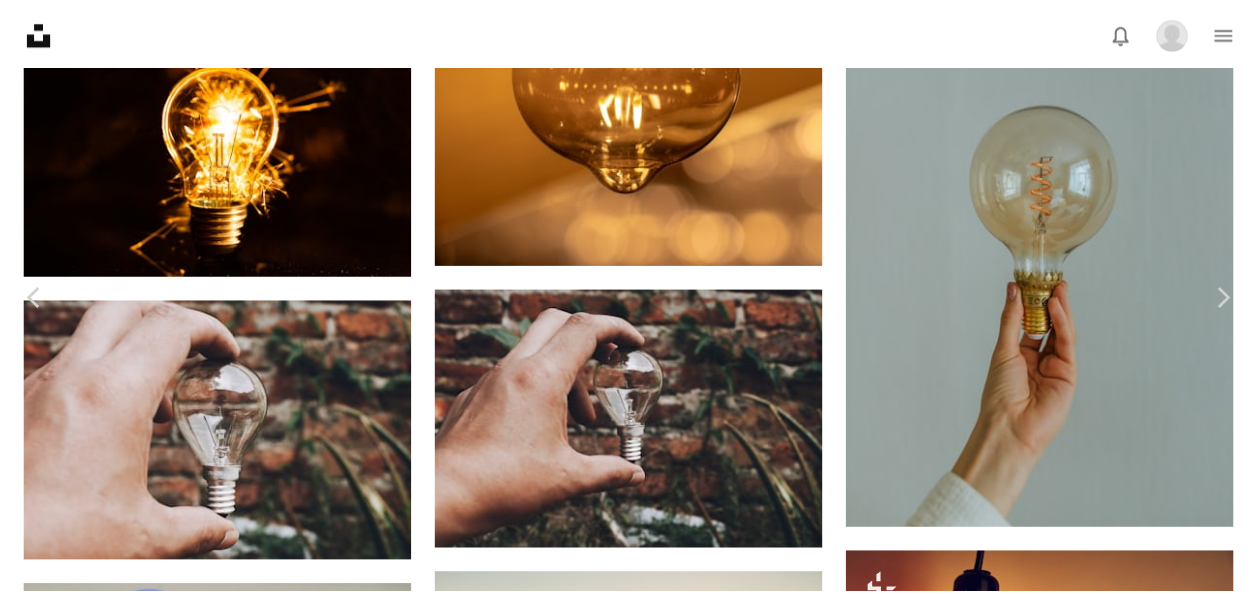 scroll, scrollTop: 0, scrollLeft: 0, axis: both 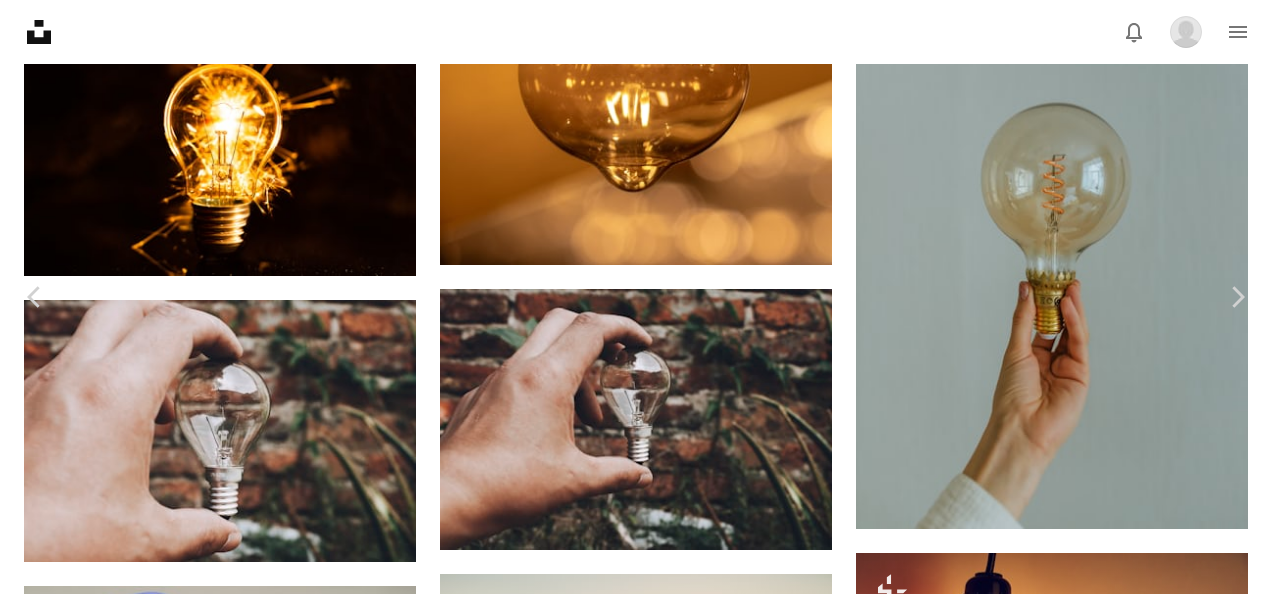 click on "An X shape Chevron left Chevron right hey porter ! heyporterposter A heart A plus sign Télécharger Chevron down Zoom in Vues 296 765 Téléchargements 893 A forward-right arrow Partager Info icon Infos More Actions Calendar outlined Publiée le  22 avril 2021 Safety Utilisation gratuite sous la  Licence Unsplash lumière innovation idée électricité lampe fond clair Lumières bulbe Néons léger flou ampoules Idée d’ampoule art peinture mur gris éclairage sol corridor Parcourez des images premium sur iStock  |  - 20 % avec le code UNSPLASH20 Rendez-vous sur iStock  ↗ Images associées" at bounding box center [636, 3517] 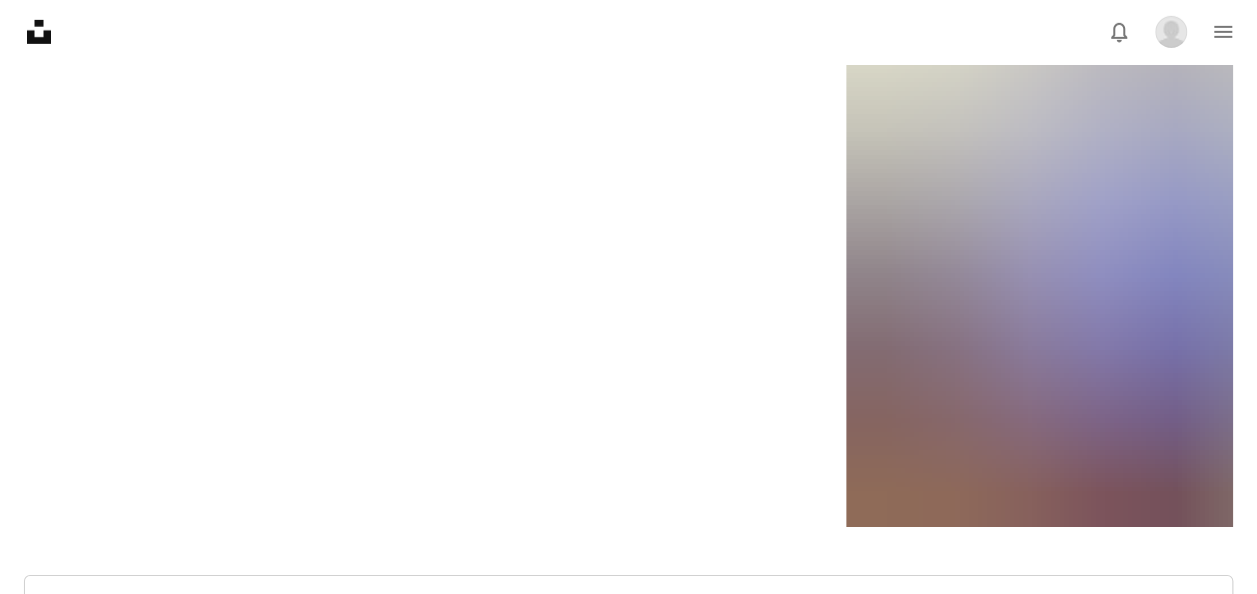 scroll, scrollTop: 0, scrollLeft: 0, axis: both 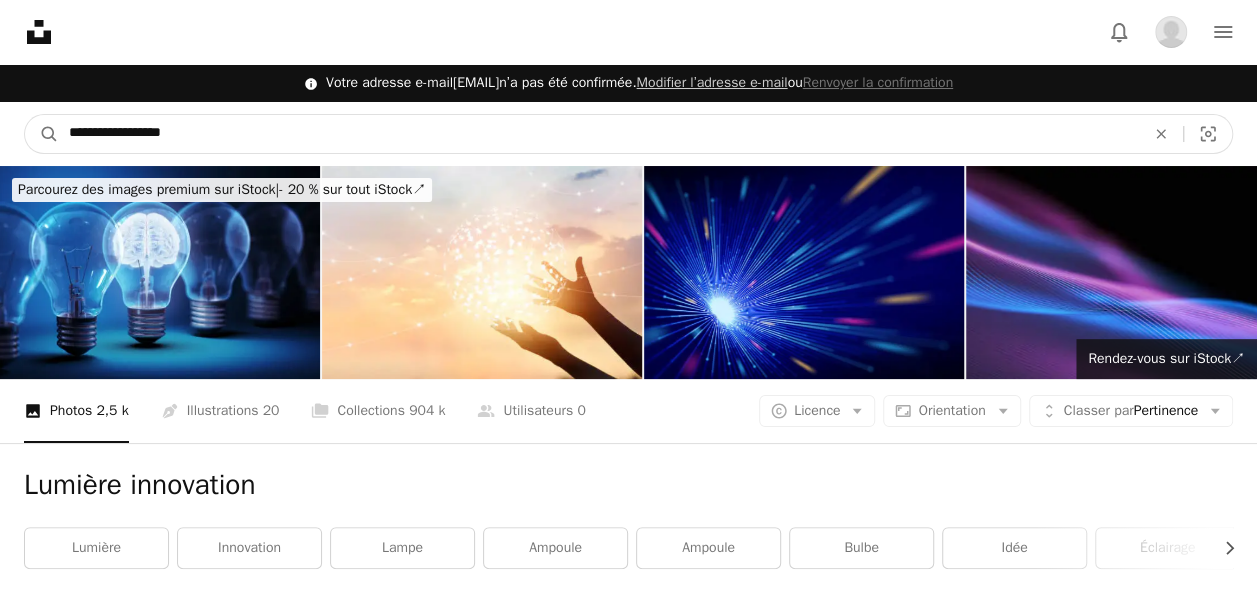 click on "**********" at bounding box center (599, 134) 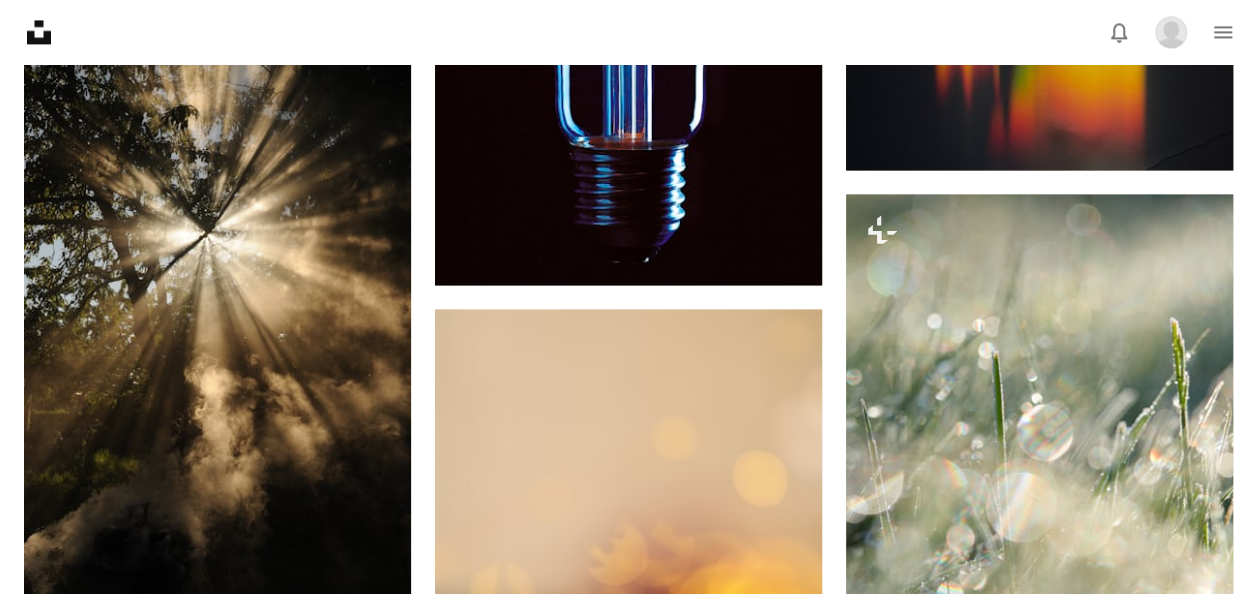scroll, scrollTop: 0, scrollLeft: 0, axis: both 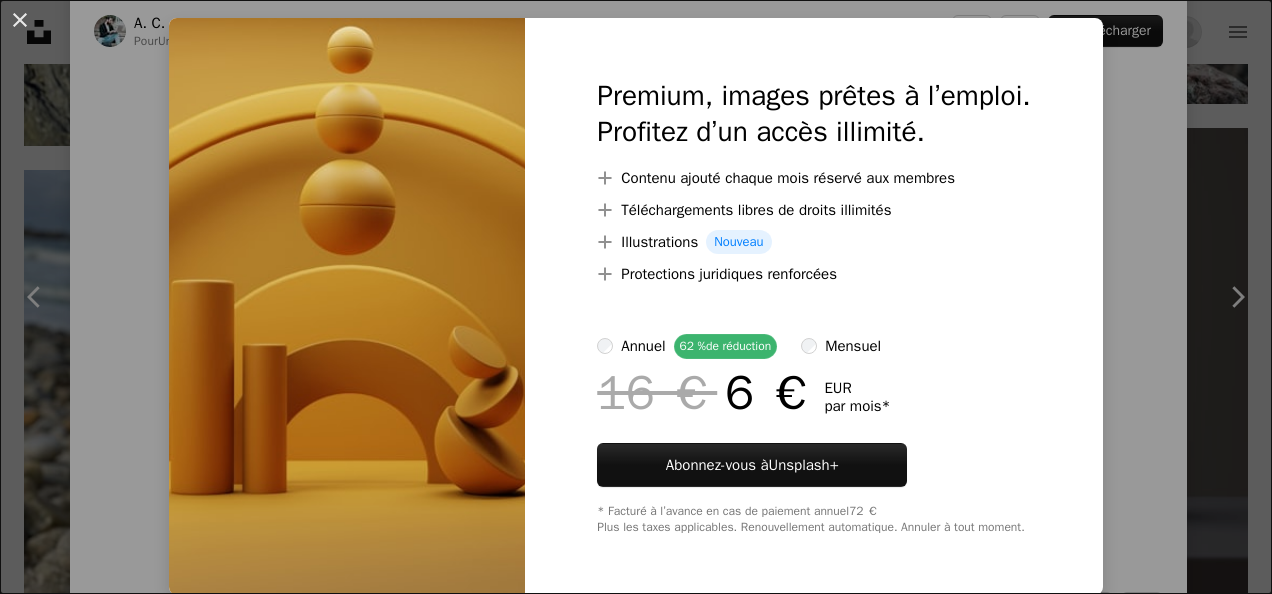 click on "An X shape Premium, images prêtes à l’emploi. Profitez d’un accès illimité. A plus sign Contenu ajouté chaque mois réservé aux membres A plus sign Téléchargements libres de droits illimités A plus sign Illustrations  Nouveau A plus sign Protections juridiques renforcées annuel 62 %  de réduction mensuel 16 €   6 € EUR par mois * Abonnez-vous à  Unsplash+ * Facturé à l’avance en cas de paiement annuel  72 € Plus les taxes applicables. Renouvellement automatique. Annuler à tout moment." at bounding box center (636, 297) 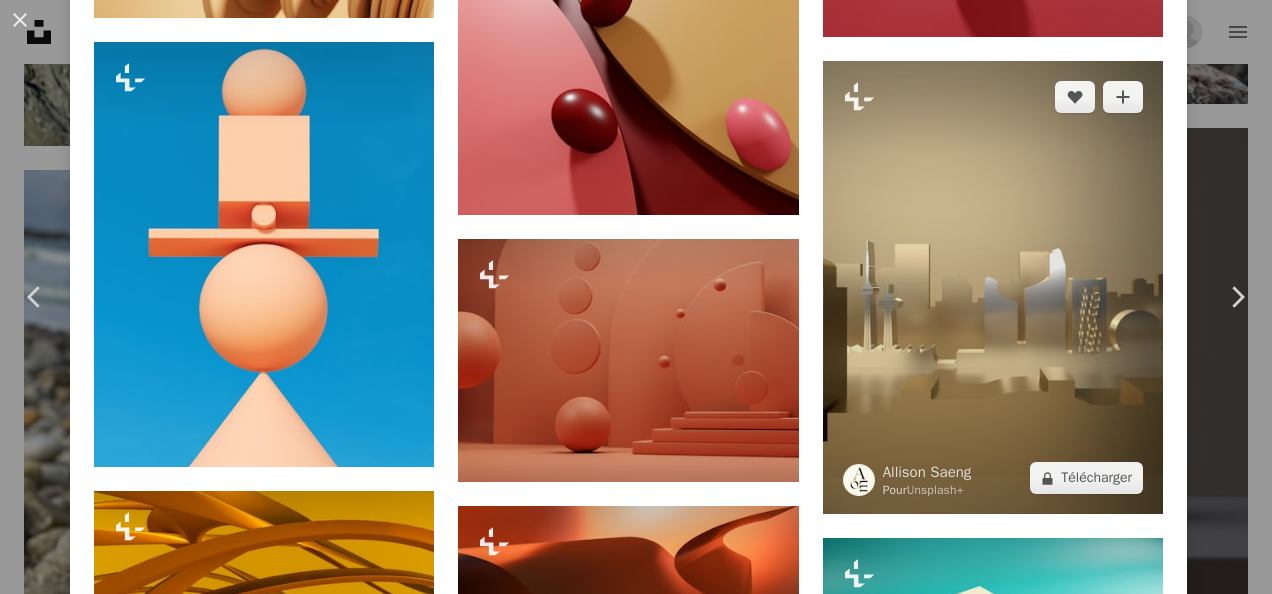 scroll, scrollTop: 2400, scrollLeft: 0, axis: vertical 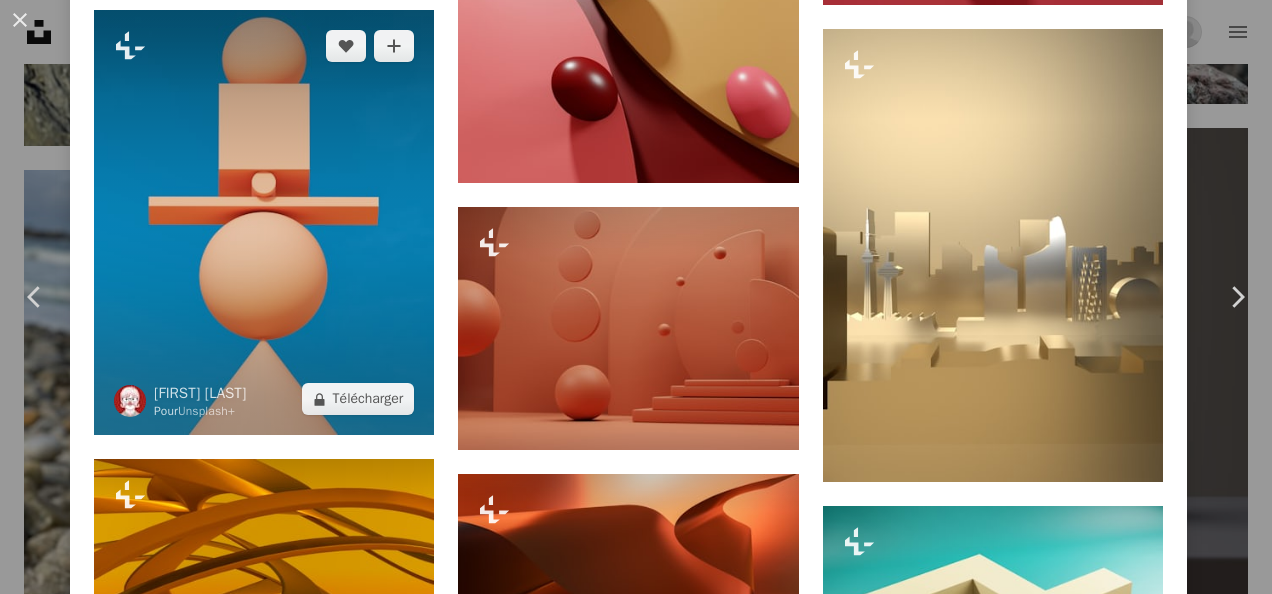 click at bounding box center (264, 222) 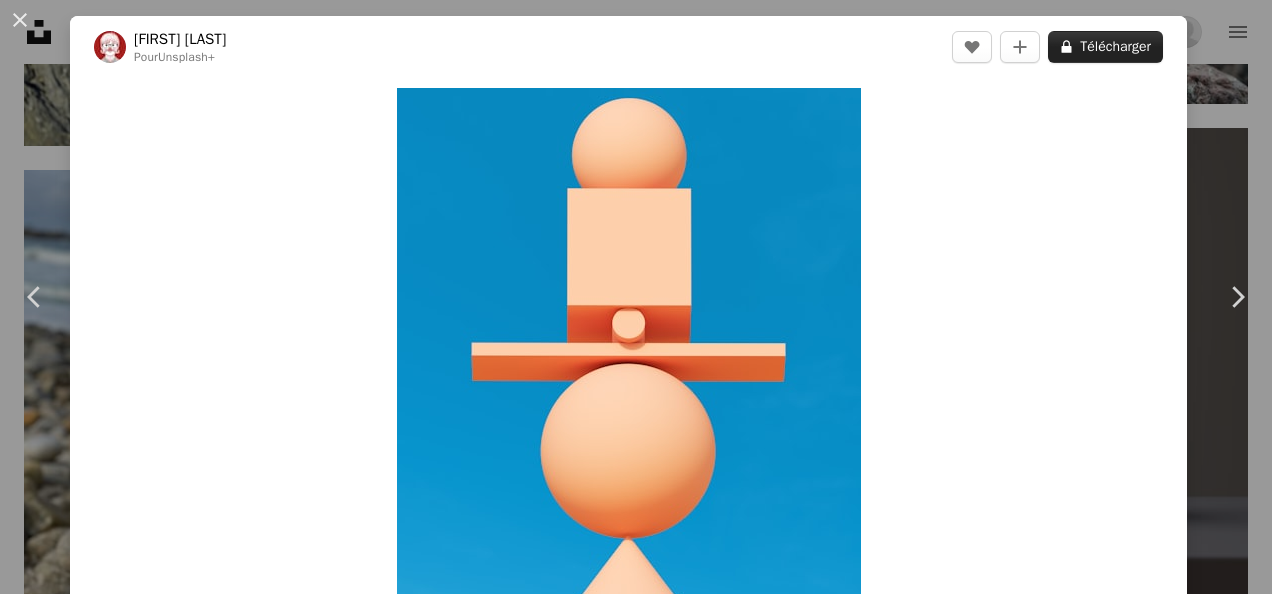 click on "A lock Télécharger" at bounding box center (1105, 47) 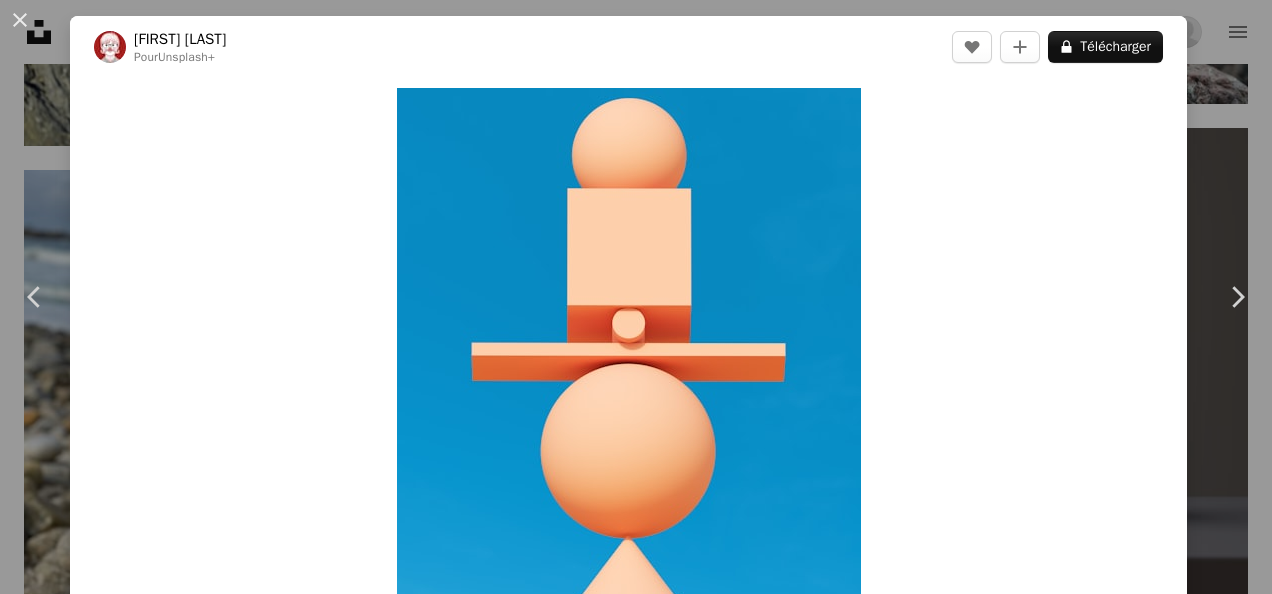 click on "An X shape Premium, images prêtes à l’emploi. Profitez d’un accès illimité. A plus sign Contenu ajouté chaque mois réservé aux membres A plus sign Téléchargements libres de droits illimités A plus sign Illustrations  Nouveau A plus sign Protections juridiques renforcées annuel 62 %  de réduction mensuel 16 €   6 € EUR par mois * Abonnez-vous à  Unsplash+ * Facturé à l’avance en cas de paiement annuel  72 € Plus les taxes applicables. Renouvellement automatique. Annuler à tout moment." at bounding box center [636, 11502] 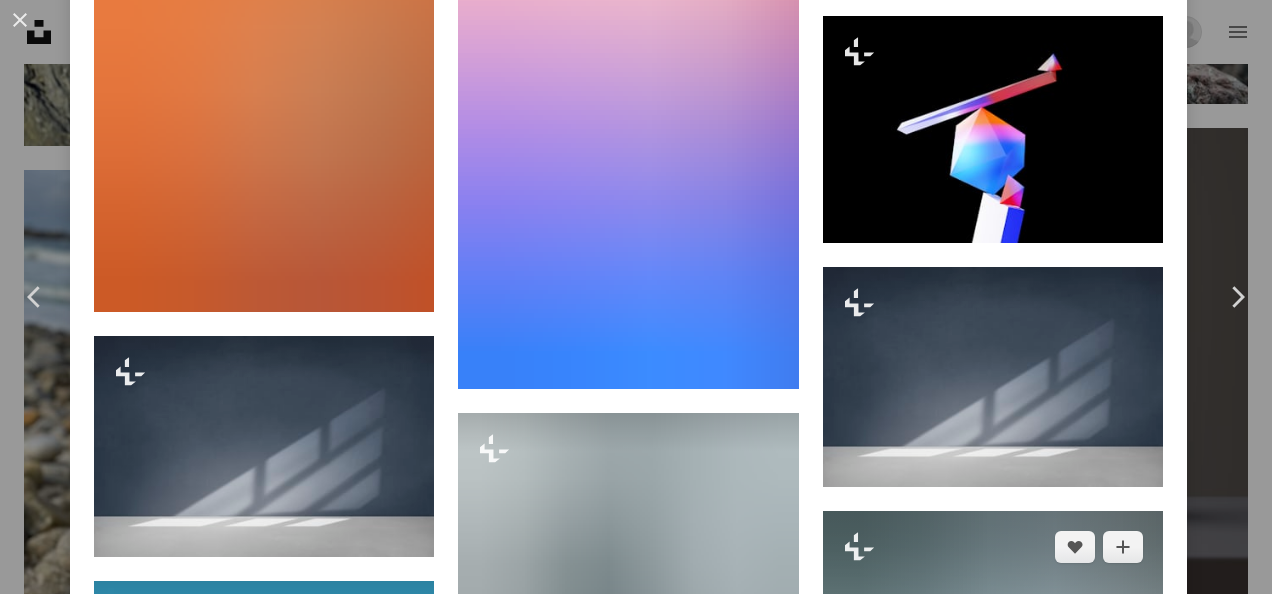 scroll, scrollTop: 20314, scrollLeft: 0, axis: vertical 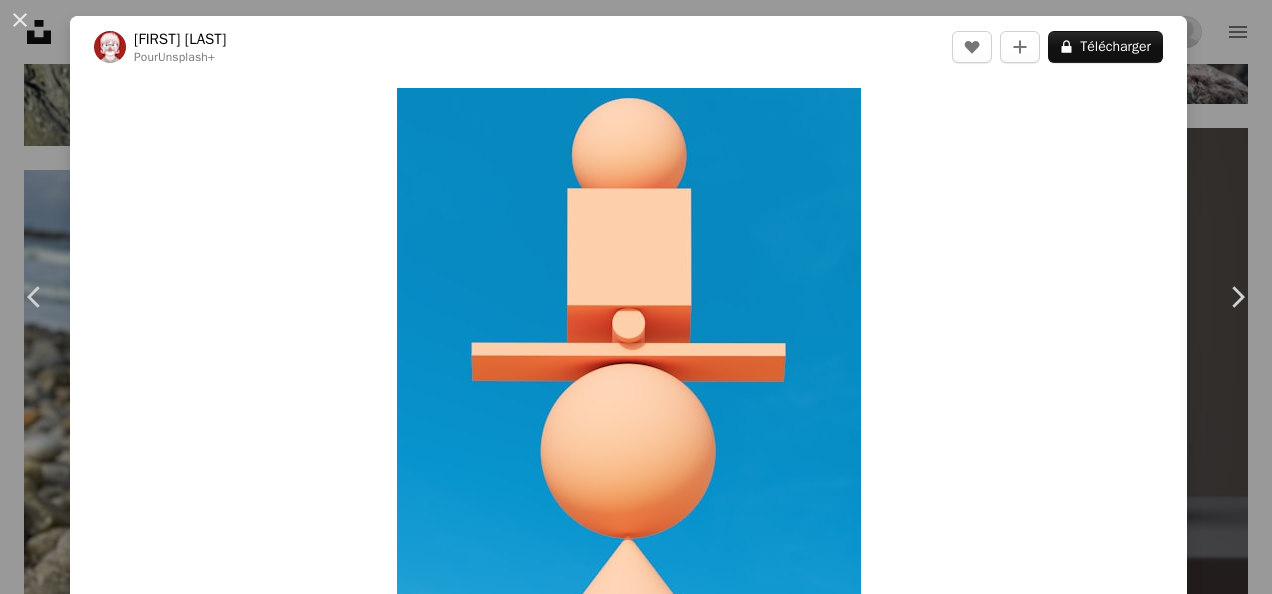 click on "An X shape" at bounding box center (20, 20) 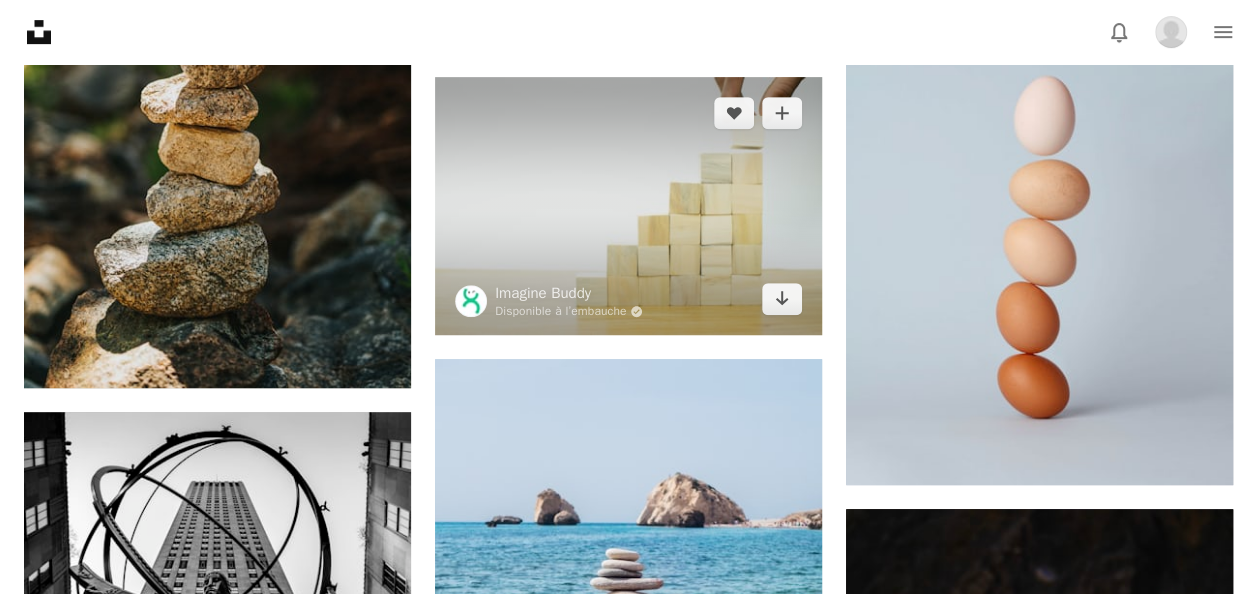 scroll, scrollTop: 19300, scrollLeft: 0, axis: vertical 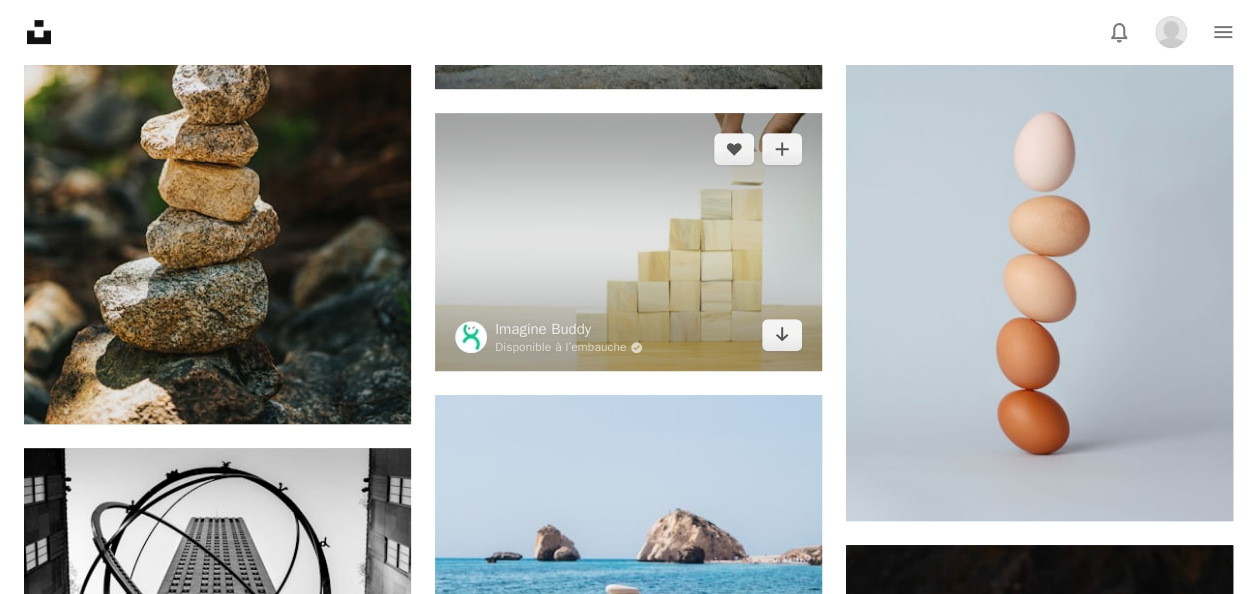 click at bounding box center (628, 242) 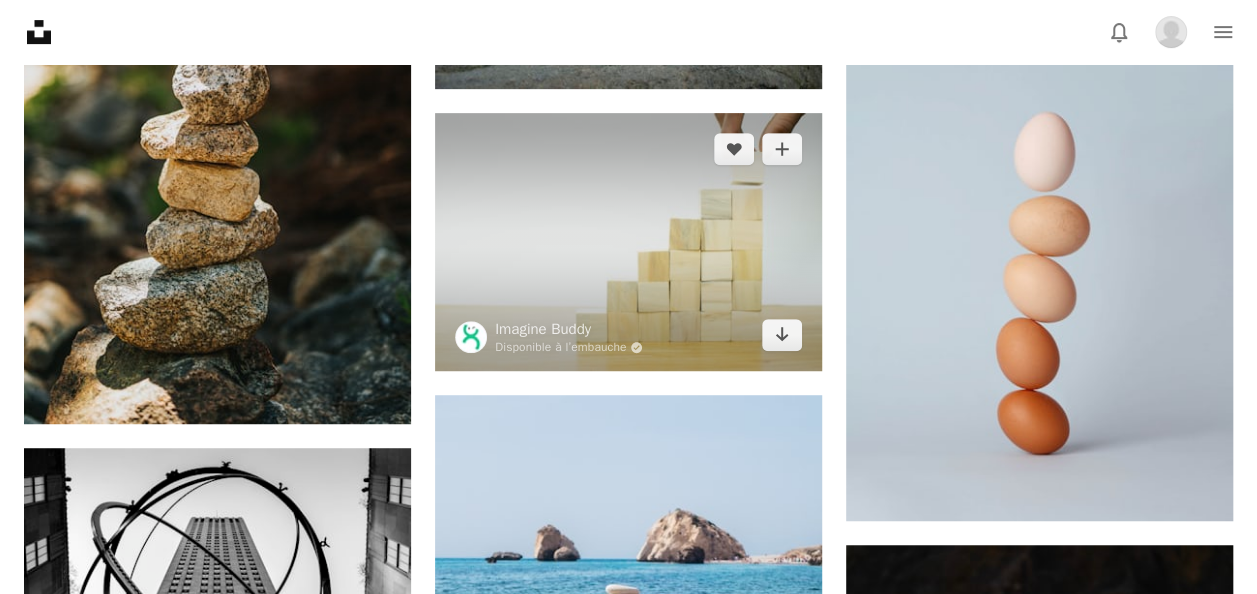 click at bounding box center [628, 242] 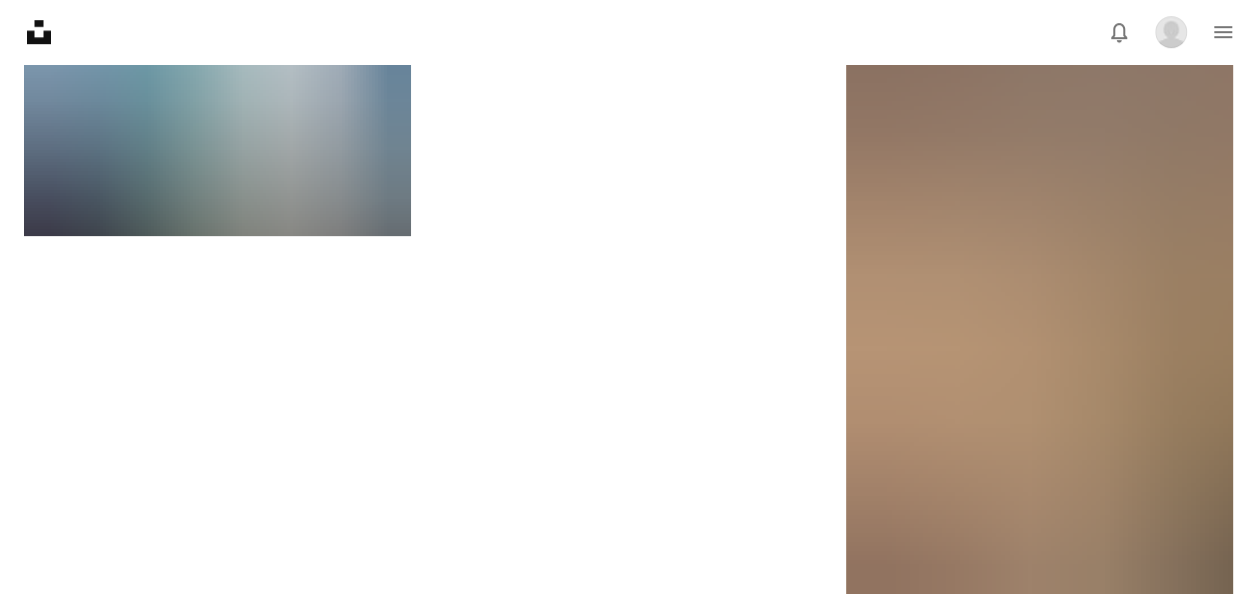 scroll, scrollTop: 23500, scrollLeft: 0, axis: vertical 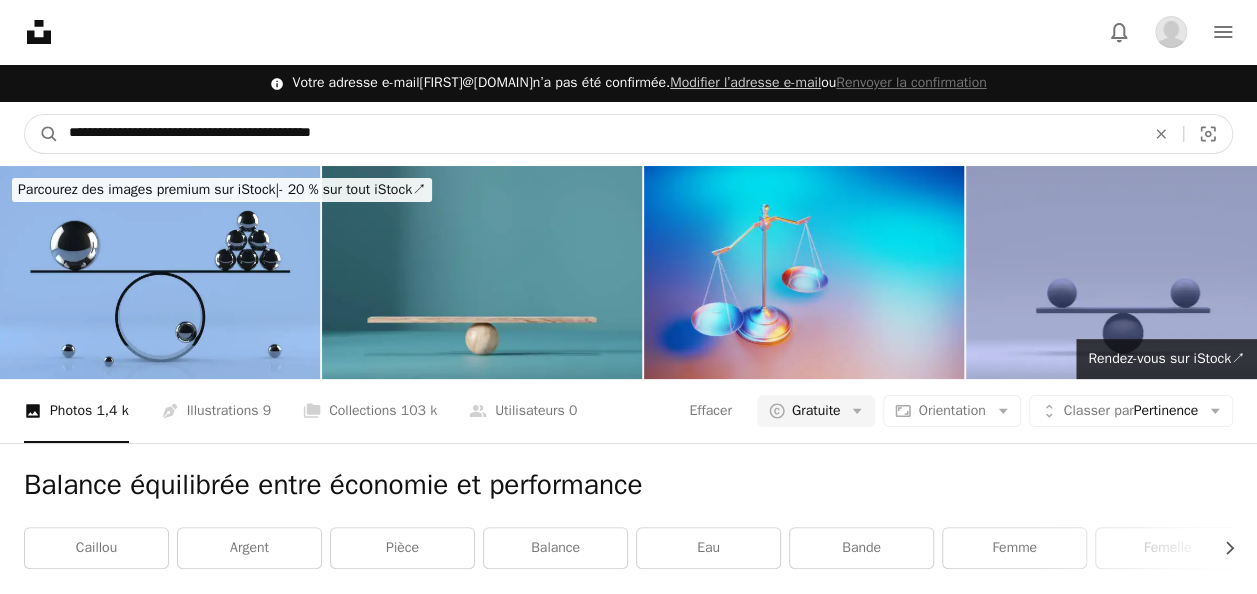 click on "**********" at bounding box center [599, 134] 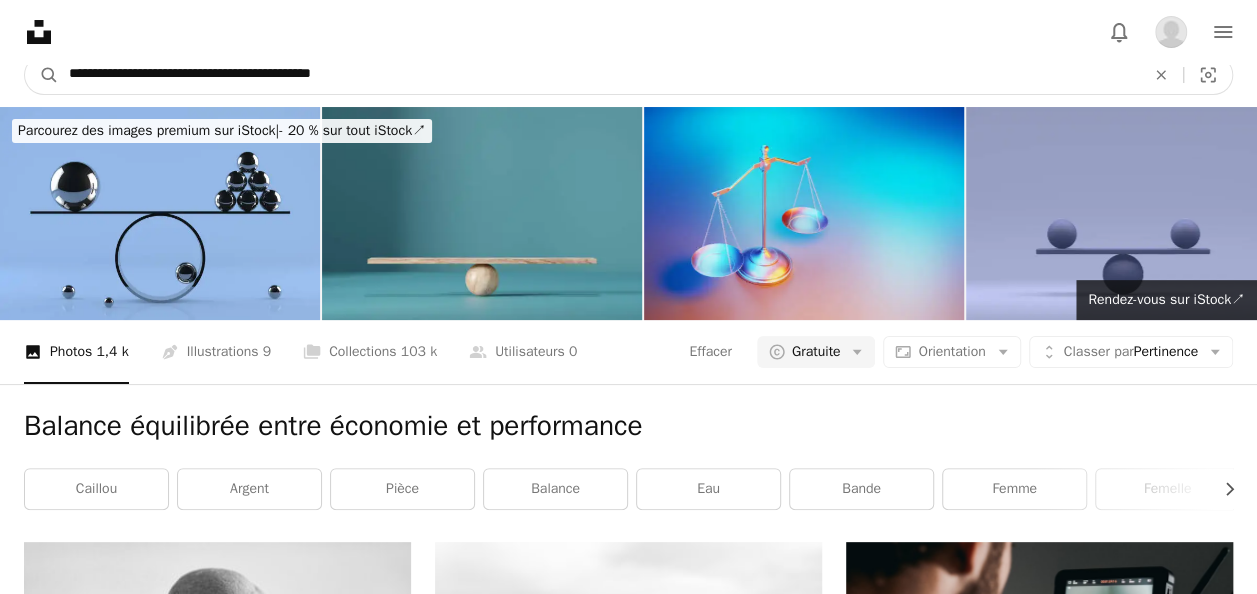 scroll, scrollTop: 200, scrollLeft: 0, axis: vertical 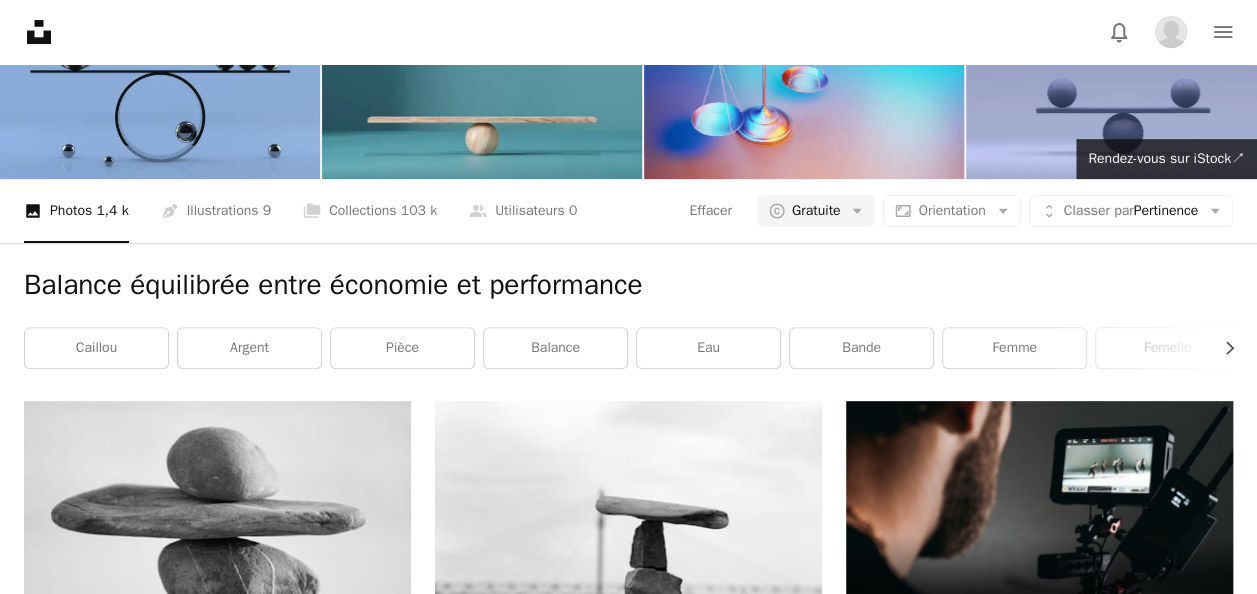 click at bounding box center (160, 72) 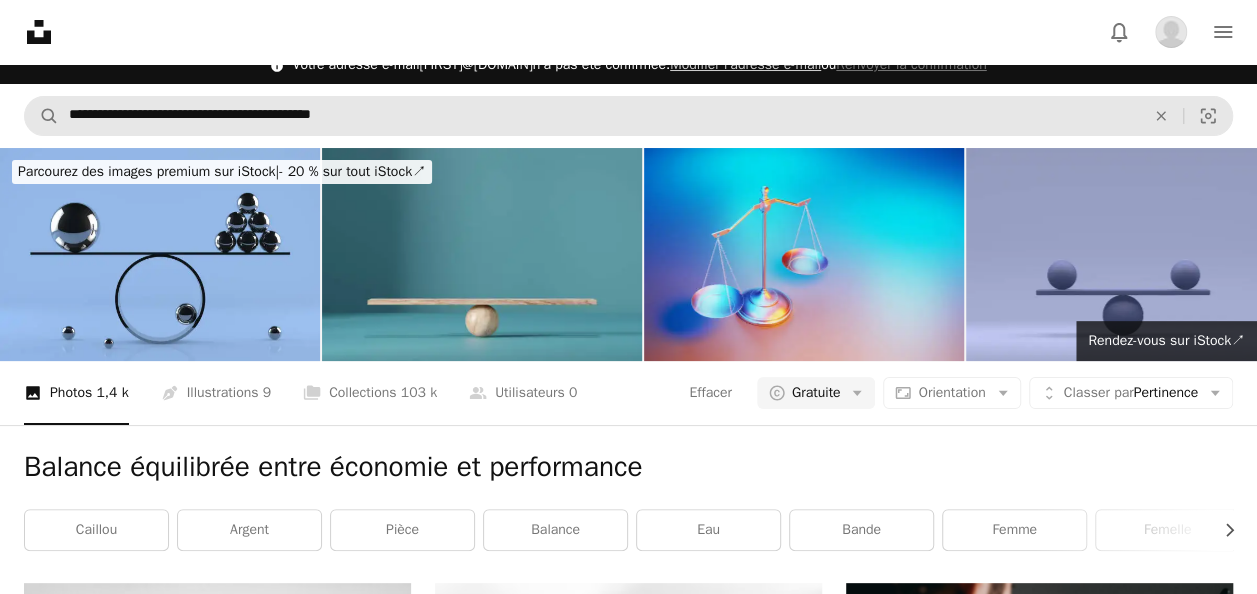 scroll, scrollTop: 0, scrollLeft: 0, axis: both 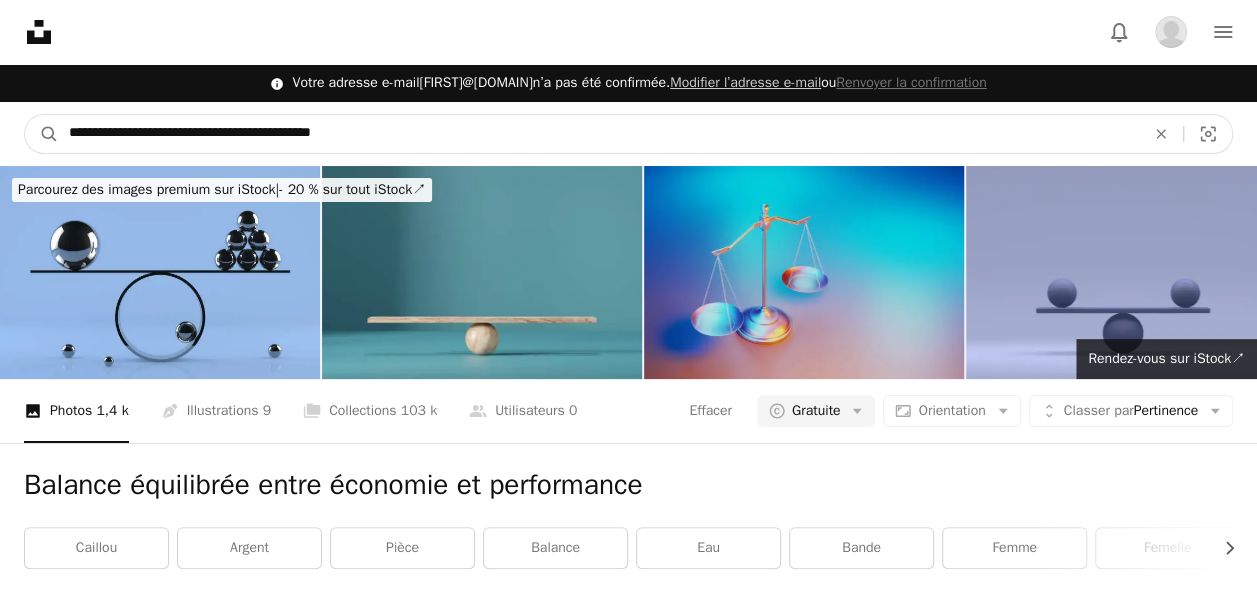 drag, startPoint x: 184, startPoint y: 139, endPoint x: 774, endPoint y: 195, distance: 592.6517 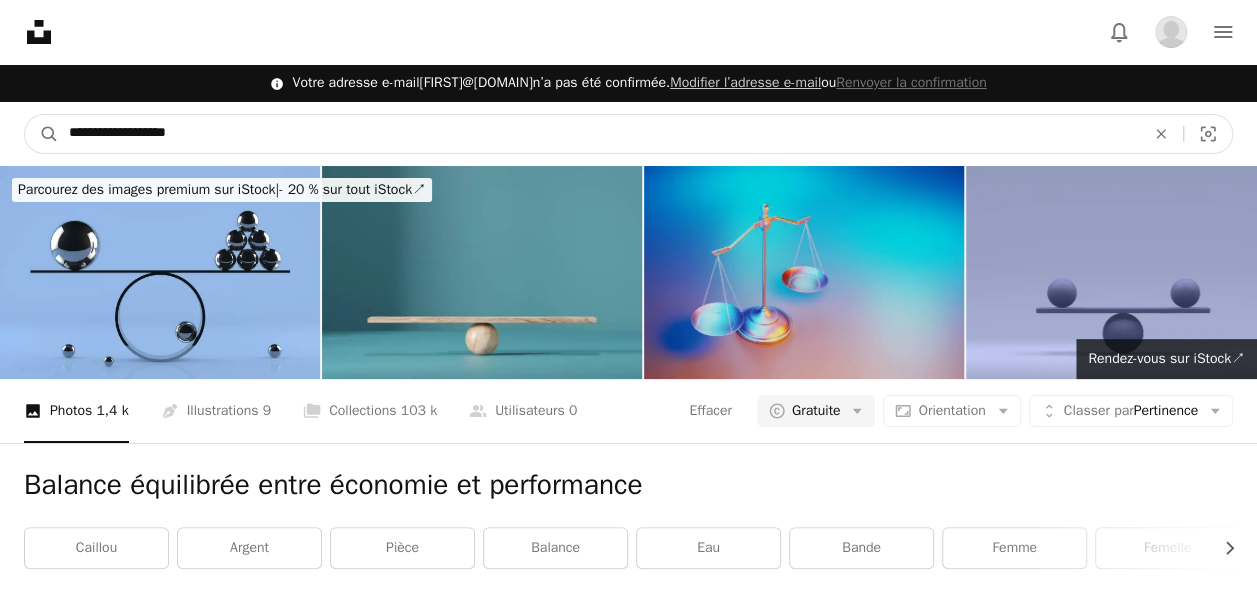 click on "A magnifying glass" at bounding box center [42, 134] 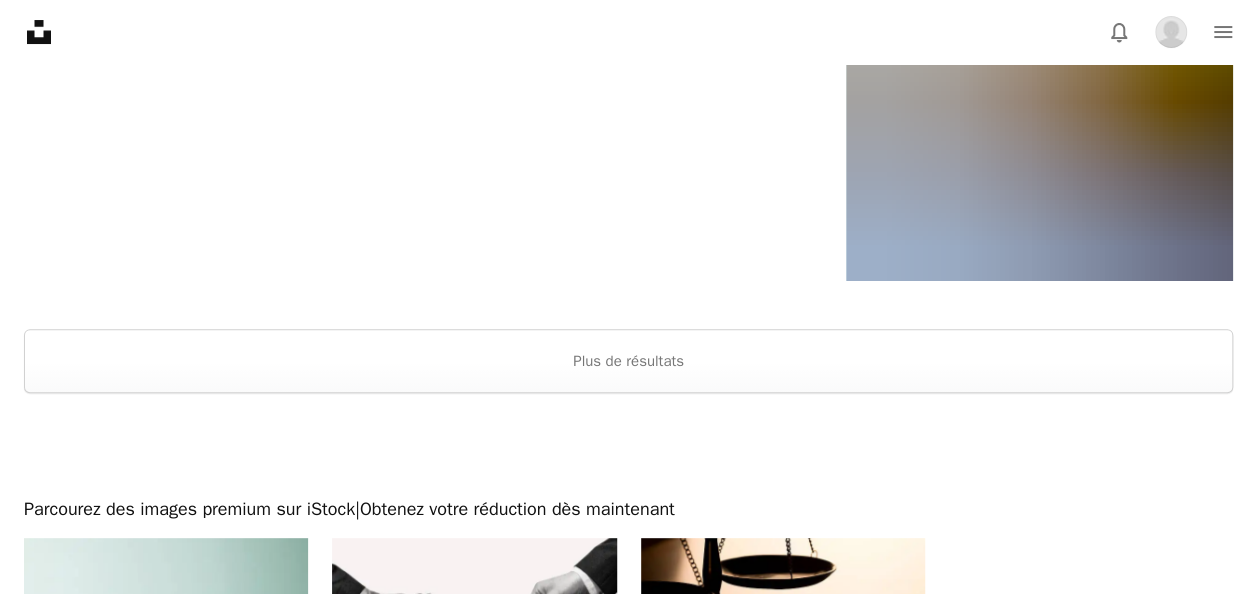 scroll, scrollTop: 4100, scrollLeft: 0, axis: vertical 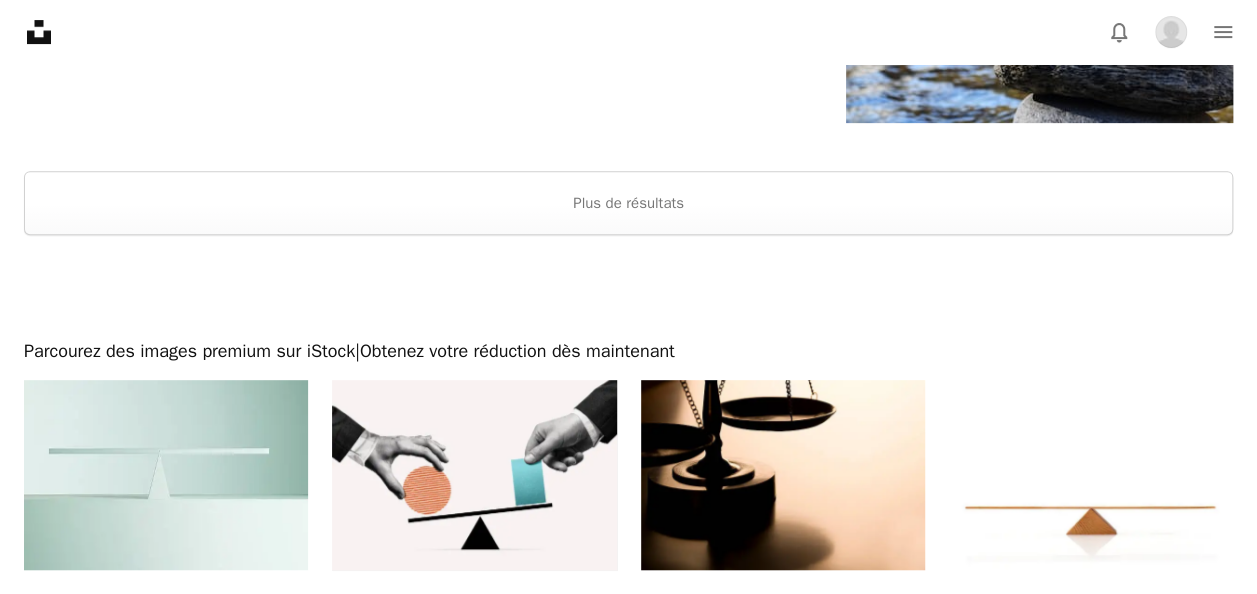 click at bounding box center (628, 287) 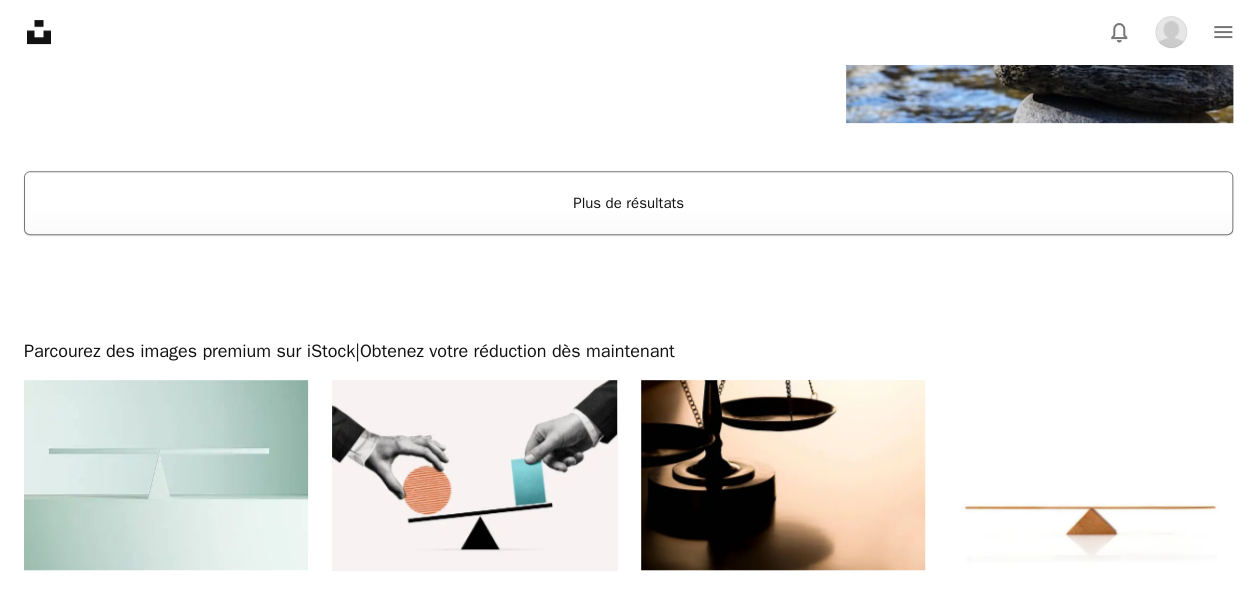 click on "Plus de résultats" at bounding box center [628, 203] 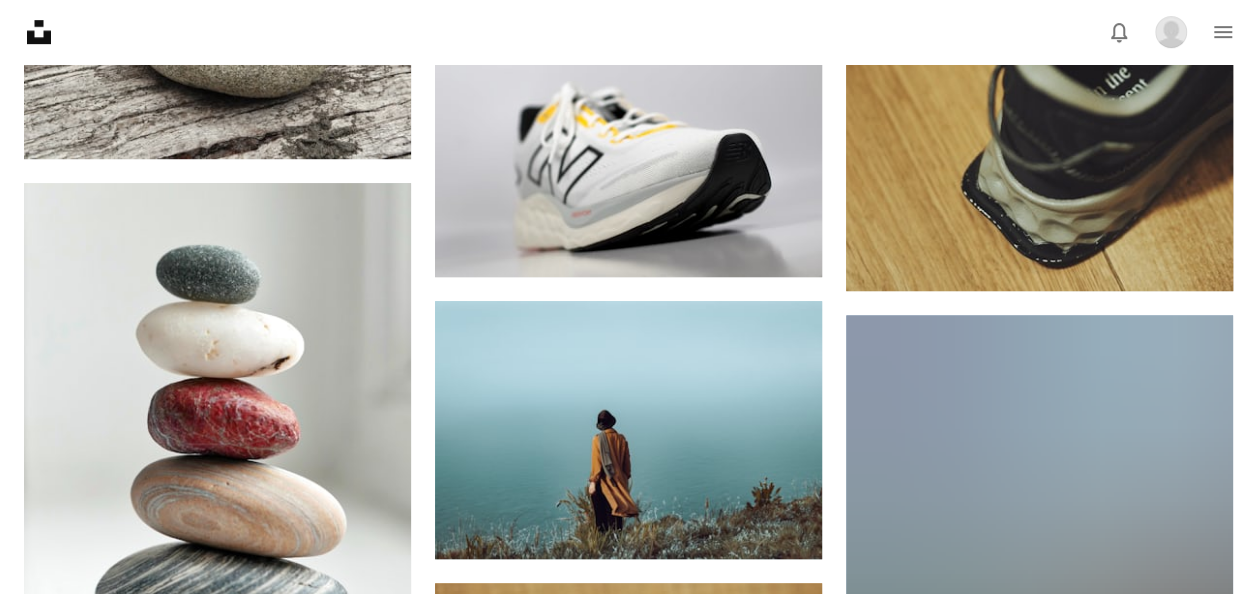 scroll, scrollTop: 12400, scrollLeft: 0, axis: vertical 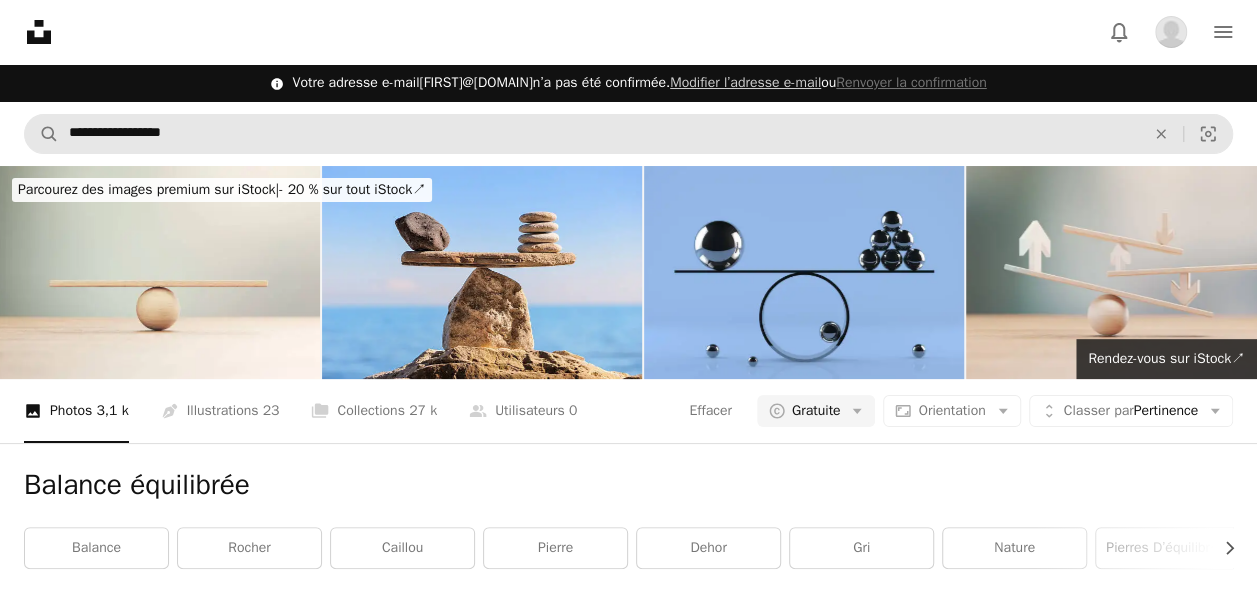 click on "**********" at bounding box center [628, 134] 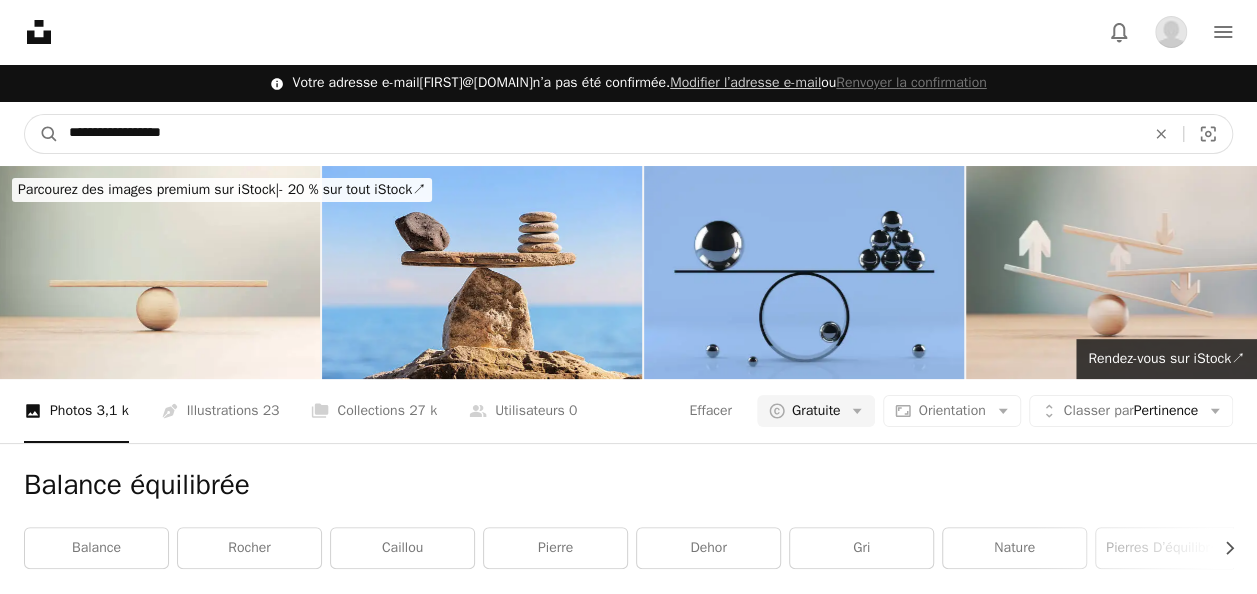 click on "**********" at bounding box center (599, 134) 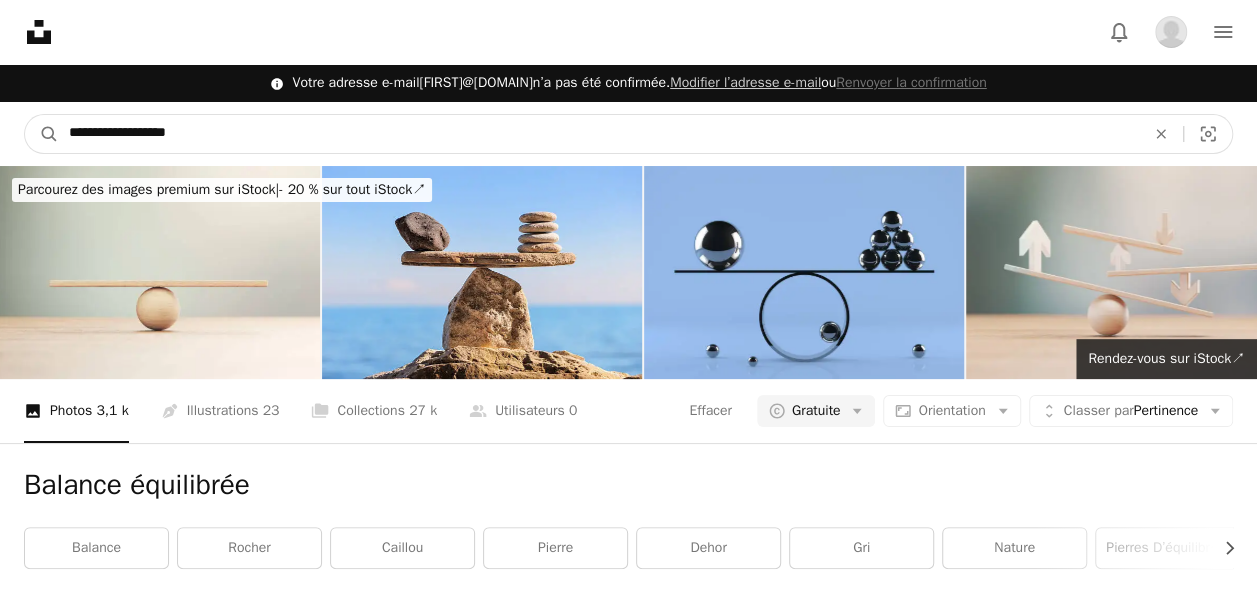 click on "**********" at bounding box center [599, 134] 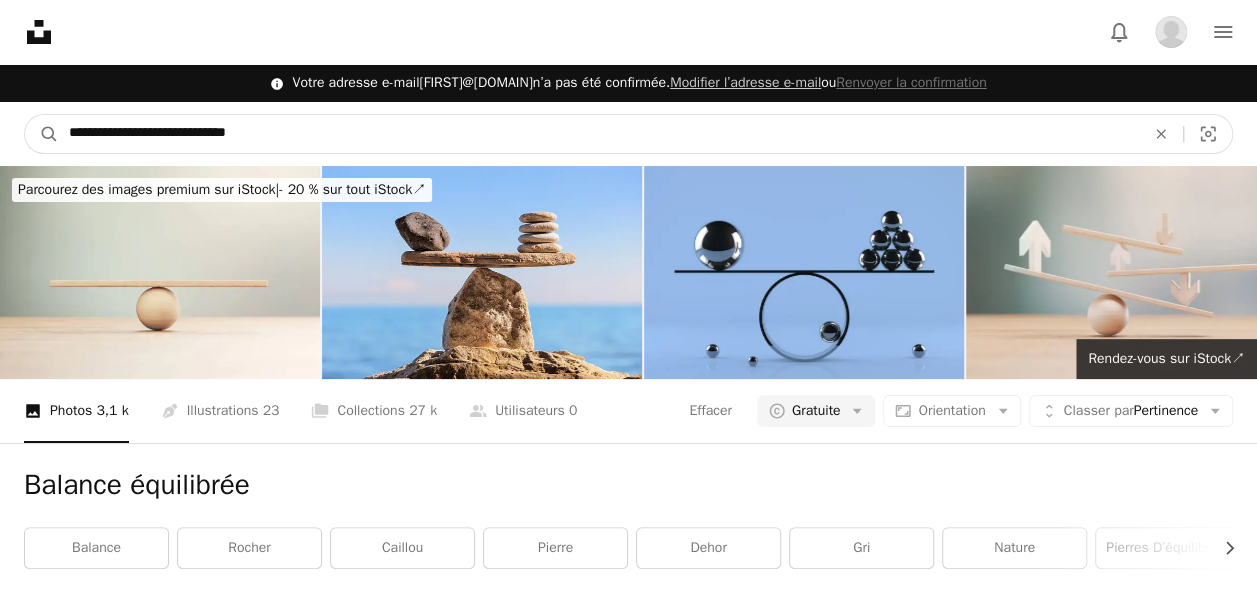 click on "A magnifying glass" at bounding box center (42, 134) 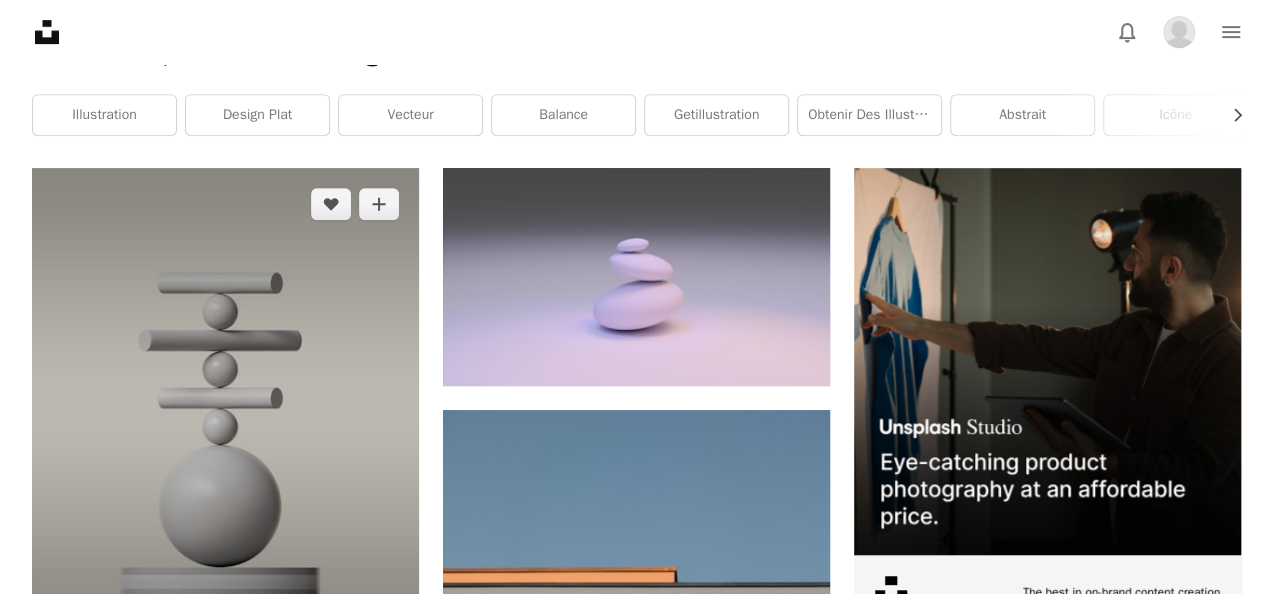 scroll, scrollTop: 300, scrollLeft: 0, axis: vertical 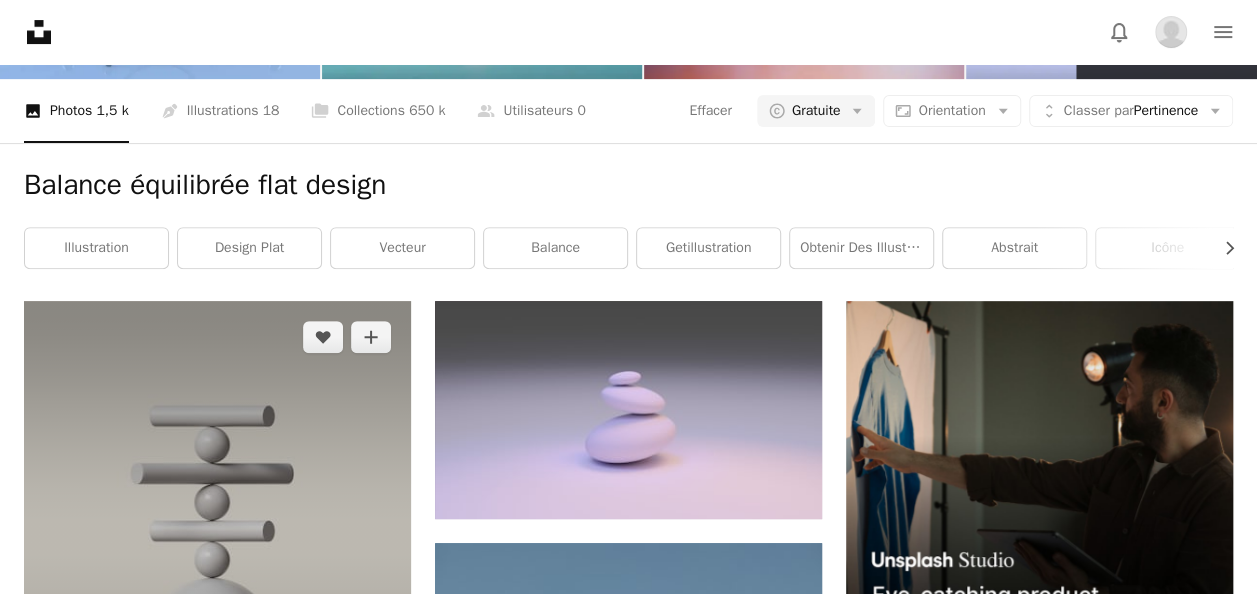 click at bounding box center [217, 543] 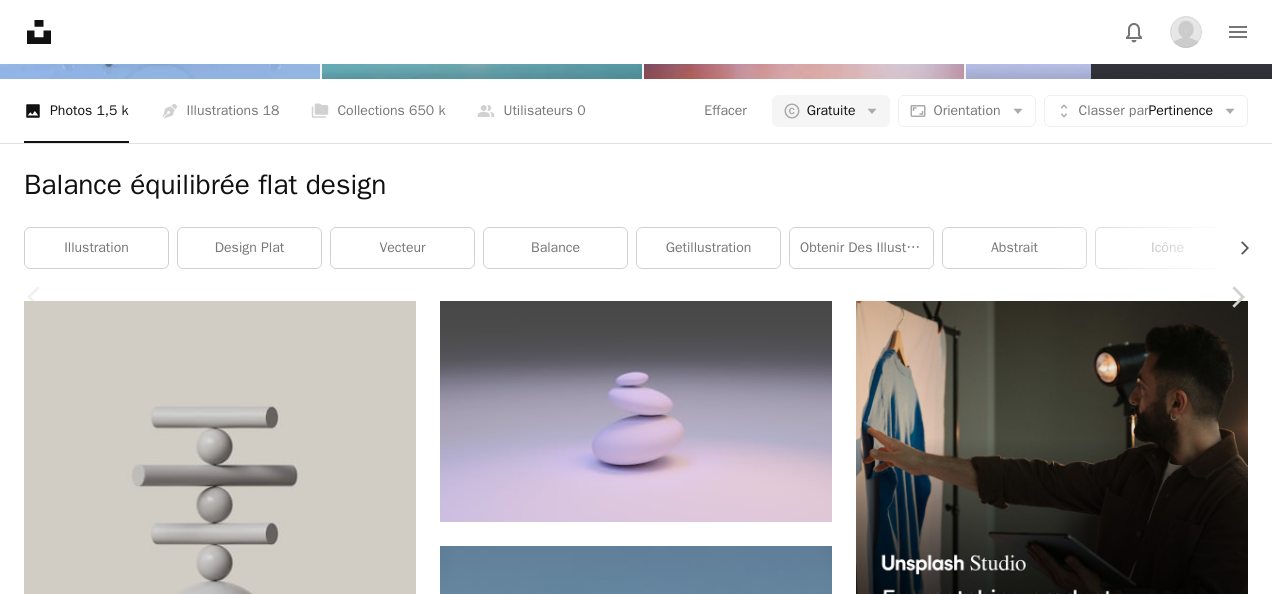 scroll, scrollTop: 6200, scrollLeft: 0, axis: vertical 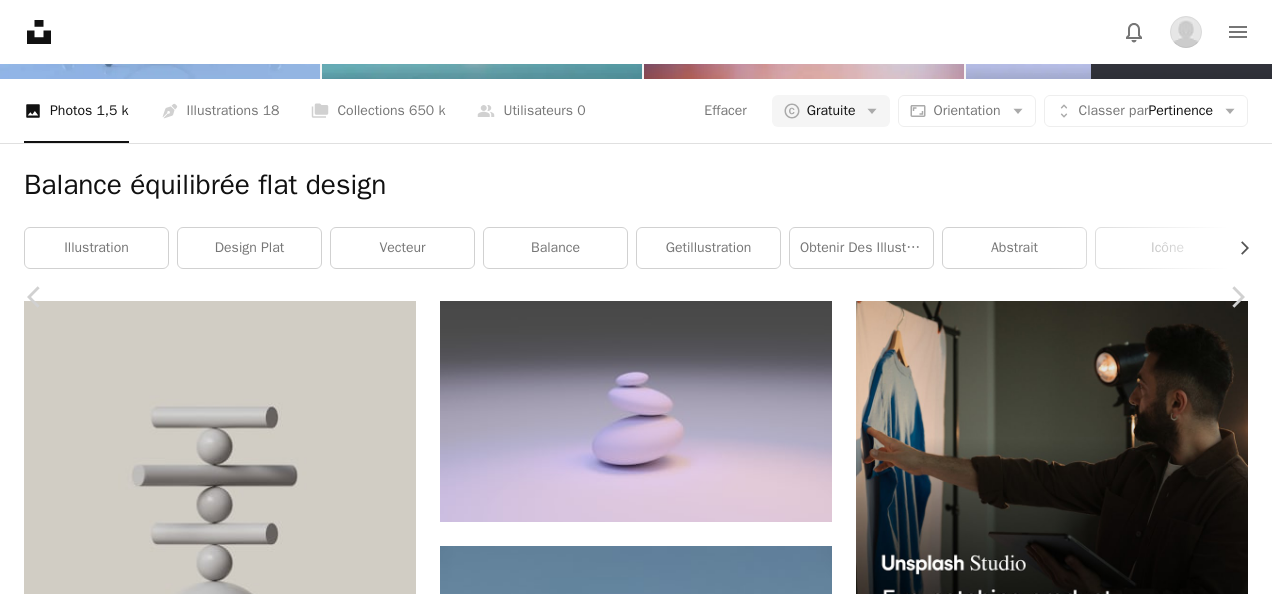click on "A lock Télécharger" at bounding box center [1105, 4689] 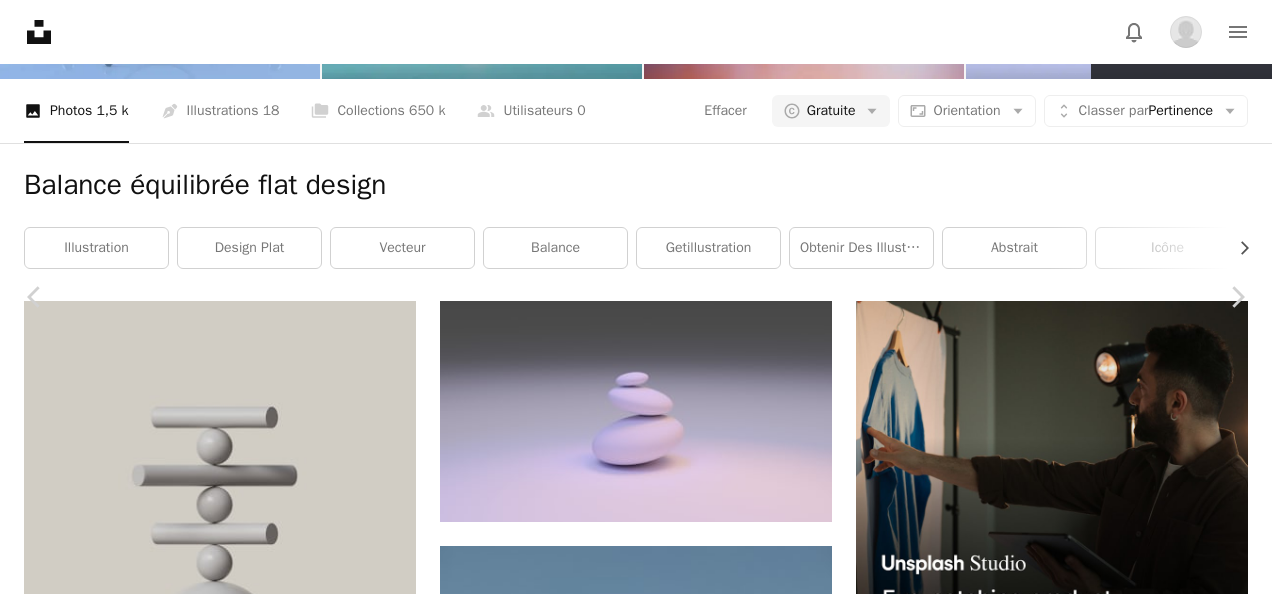 click on "An X shape Premium, images prêtes à l’emploi. Profitez d’un accès illimité. A plus sign Contenu ajouté chaque mois réservé aux membres A plus sign Téléchargements libres de droits illimités A plus sign Illustrations  Nouveau A plus sign Protections juridiques renforcées annuel 62 %  de réduction mensuel 16 €   6 € EUR par mois * Abonnez-vous à  Unsplash+ * Facturé à l’avance en cas de paiement annuel  72 € Plus les taxes applicables. Renouvellement automatique. Annuler à tout moment." at bounding box center [636, 8292] 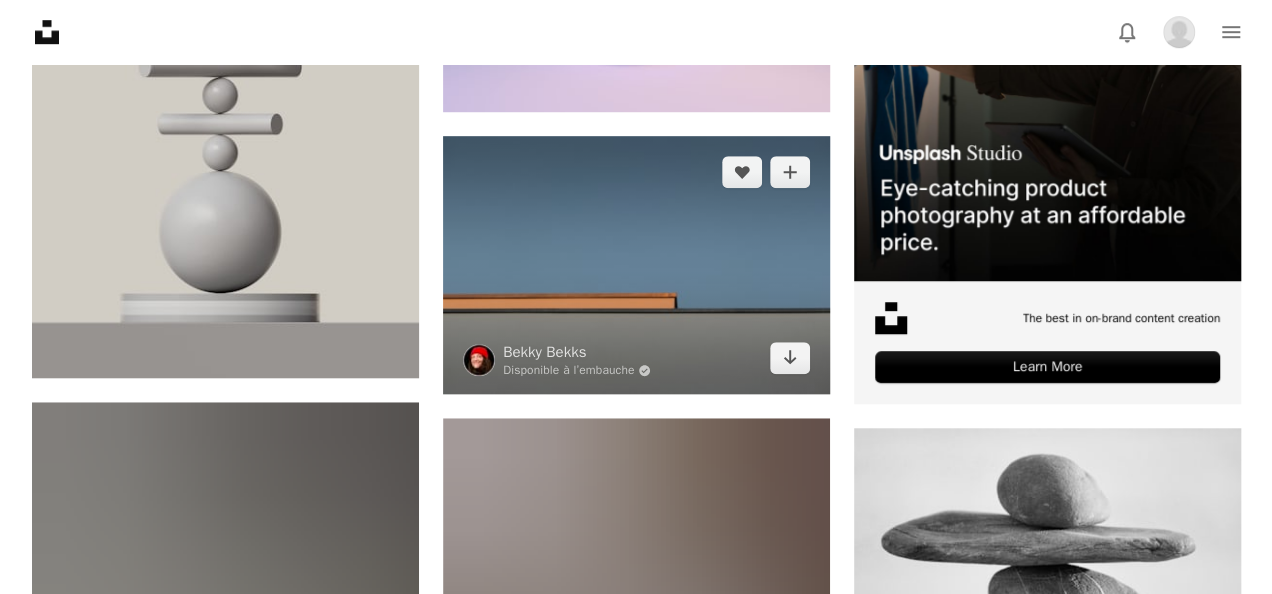 scroll, scrollTop: 800, scrollLeft: 0, axis: vertical 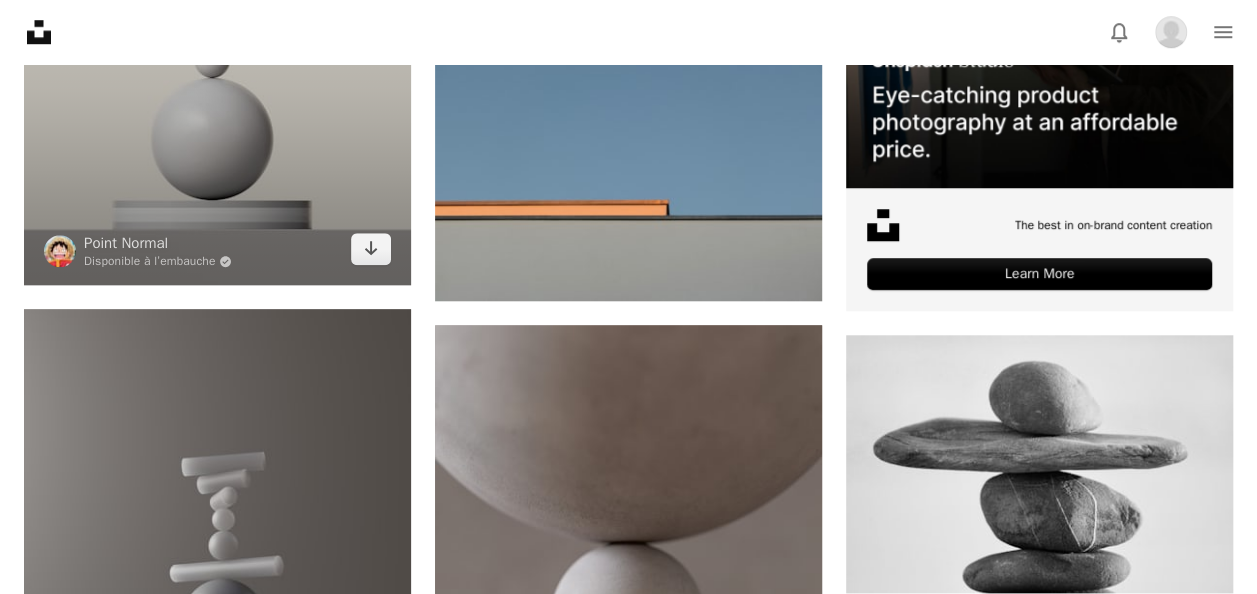 click at bounding box center (217, 43) 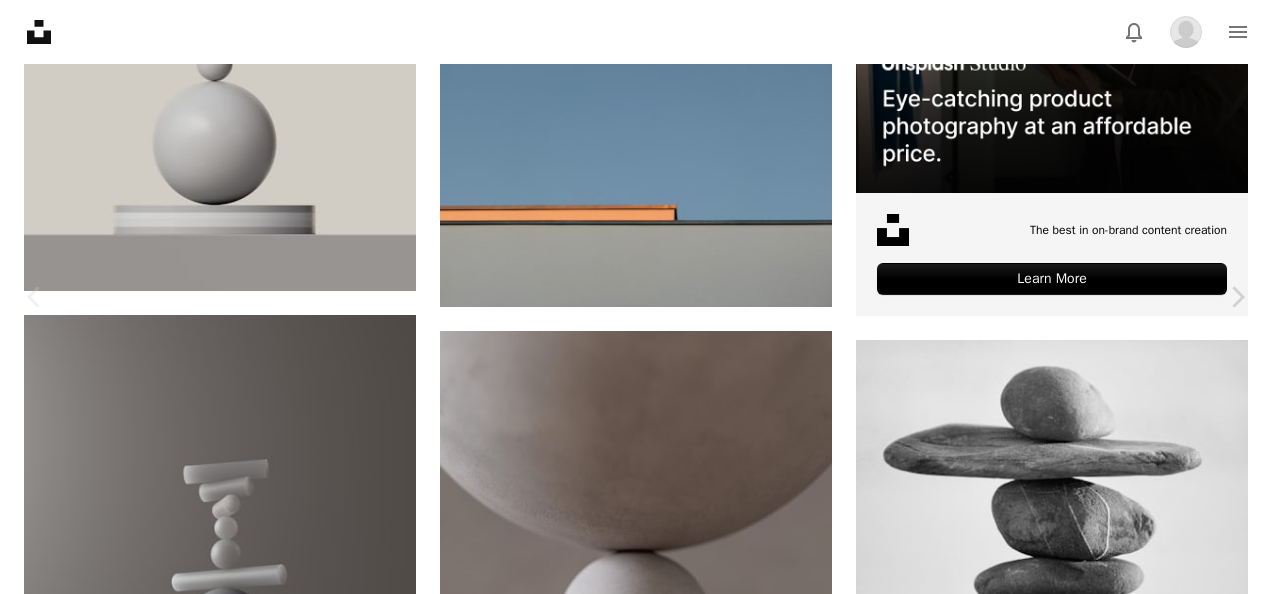 scroll, scrollTop: 4538, scrollLeft: 0, axis: vertical 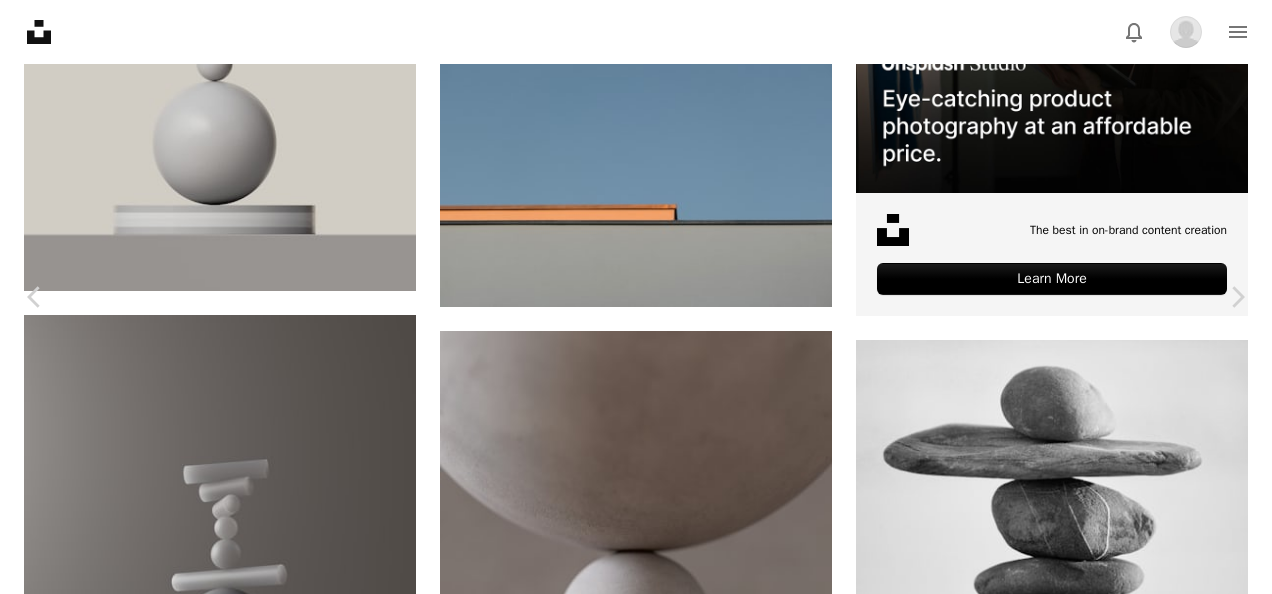 click at bounding box center (218, 7642) 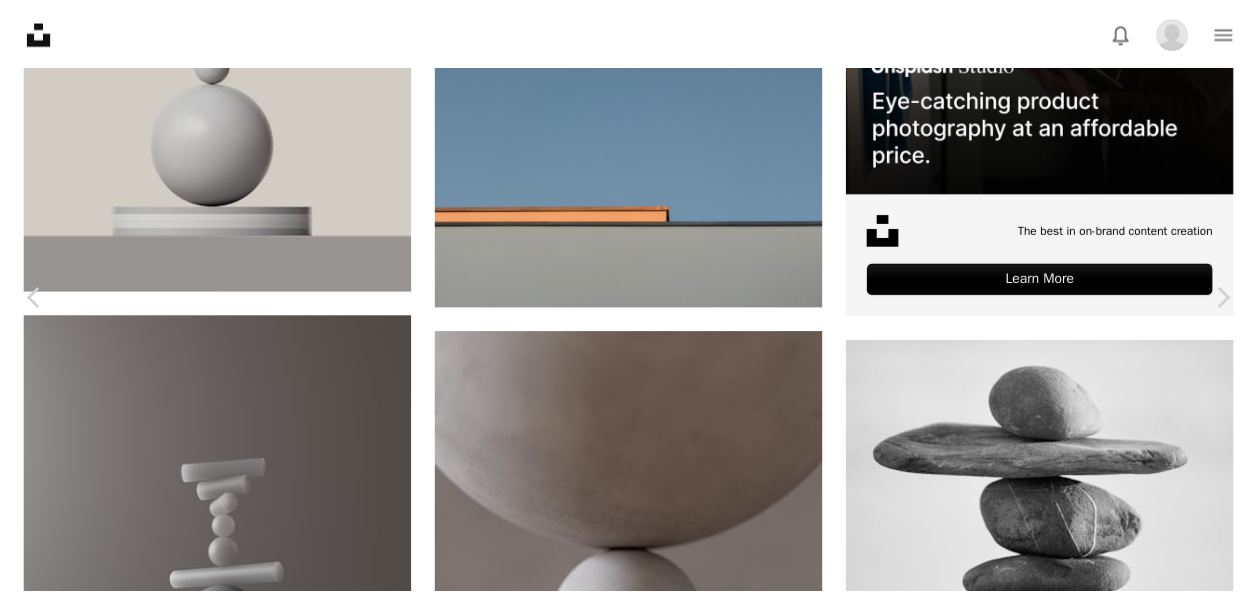 scroll, scrollTop: 7600, scrollLeft: 0, axis: vertical 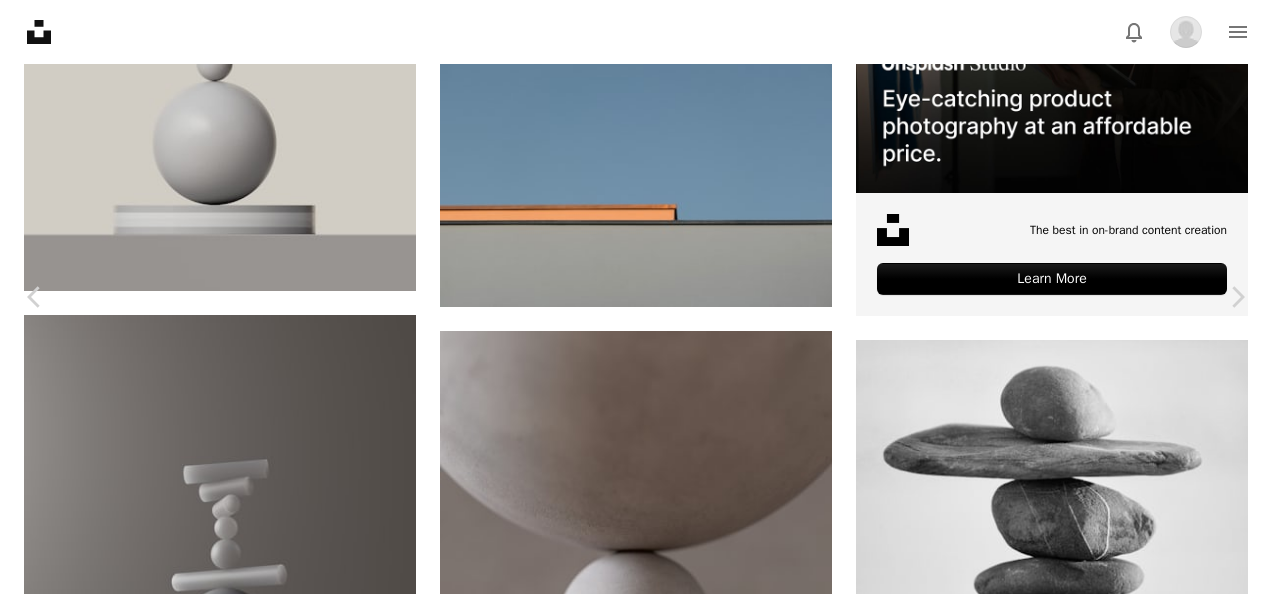 click on "[FIRST] [LAST] nuvaproductions A heart A plus sign Télécharger Chevron down Zoom in Vues 155 129 Téléchargements 616 Présentée dans Rendus 3D A forward-right arrow Partager Info icon Infos More Actions A map marker [CITY], [STATE], [COUNTRY] Calendar outlined Publiée le  29 mars 2022 Safety Utilisation gratuite sous la  Licence Unsplash art blanc art abstrait Image digitale Wallpapers rendre cire gris [CITY] États-Unis poterie ballon vase jarre sphère Parcourez des images premium sur iStock  |  -20 % avec le code UNSPLASH20 Rendez-vous sur iStock ↗️  Images associées A heart A plus sign [FIRST] [LAST] Arrow pointing down A heart A plus sign [FIRST] [LAST] Arrow pointing down Plus sign for Unsplash+ A heart A plus sign [FIRST] [LAST] Pour  Unsplash+ A lock Télécharger A heart A plus sign Point Normal Disponible à l’embauche A checkmark inside of a circle Arrow pointing down A heart A plus sign Buddha Elemental 3D Arrow pointing down A heart A plus sign" at bounding box center [636, 7792] 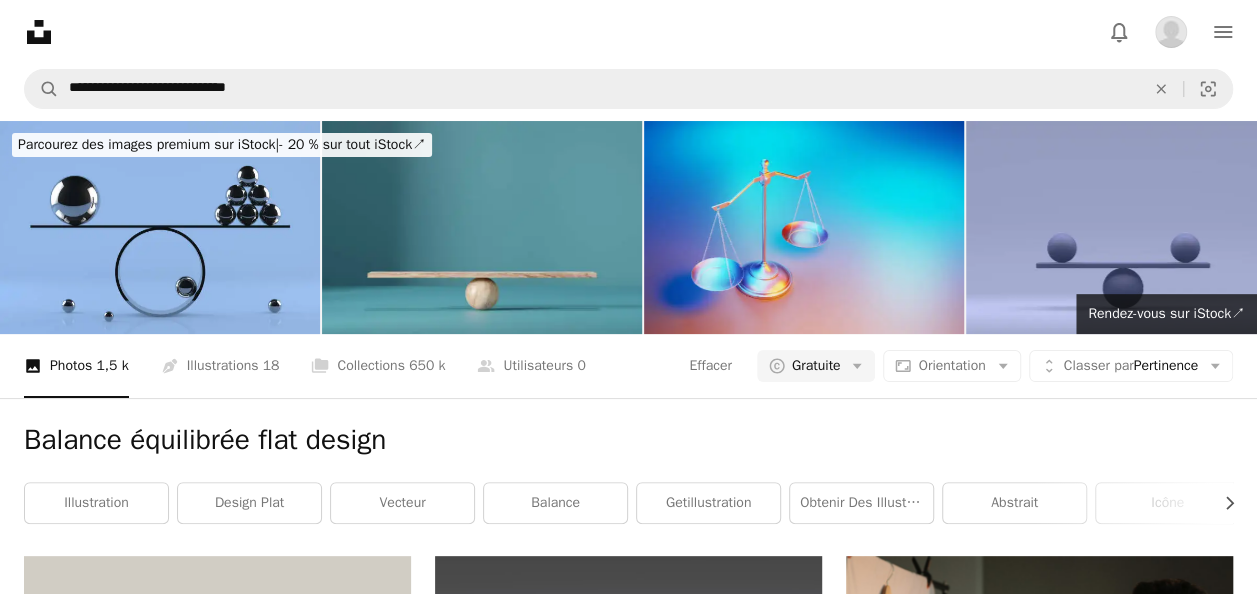 scroll, scrollTop: 0, scrollLeft: 0, axis: both 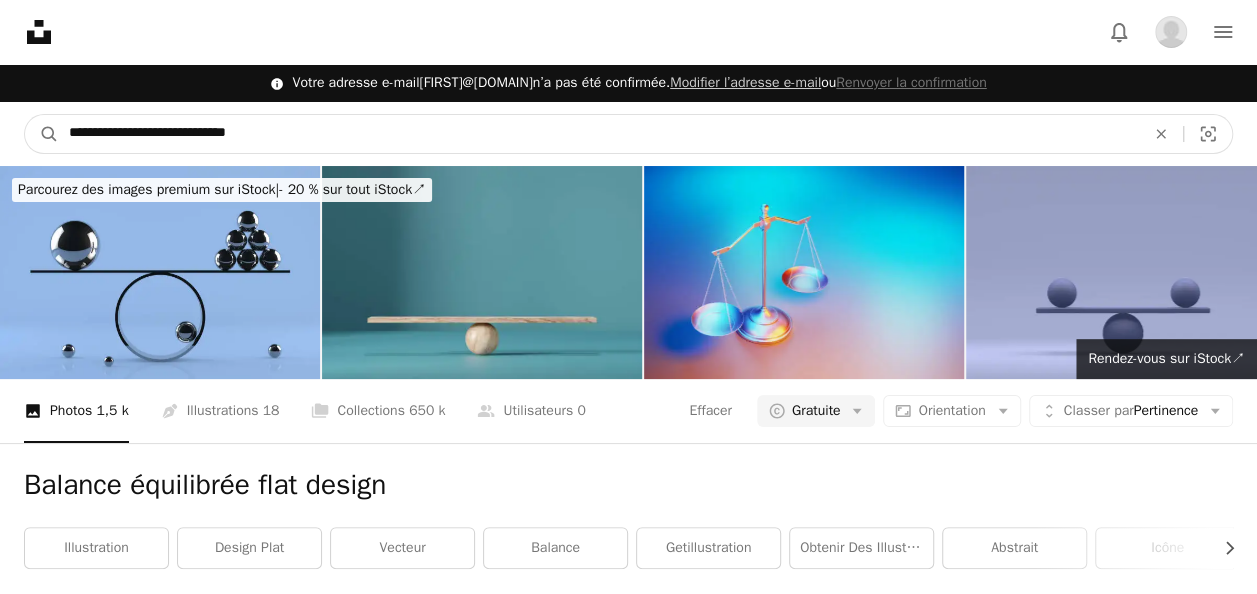 drag, startPoint x: 350, startPoint y: 140, endPoint x: 2, endPoint y: 94, distance: 351.02707 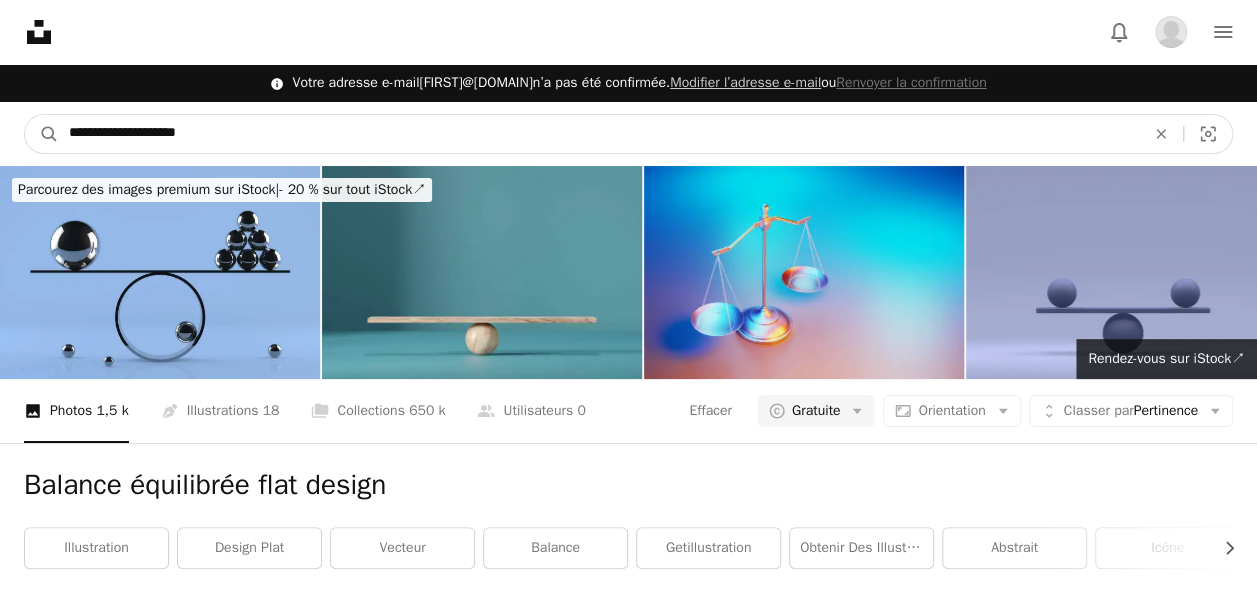 type on "**********" 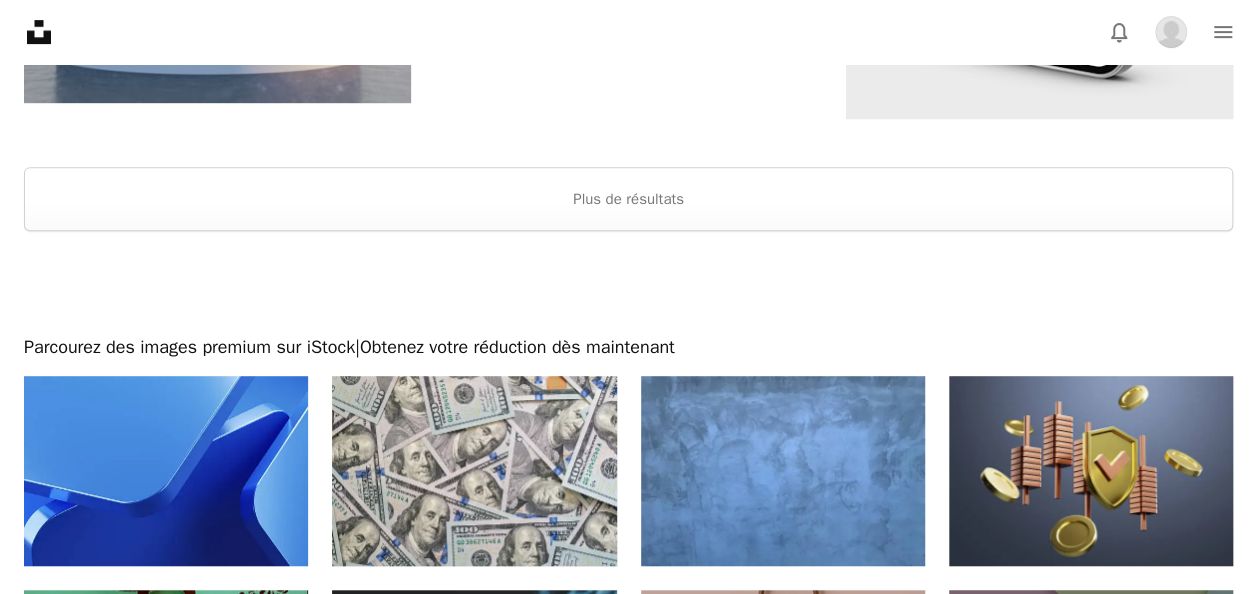 scroll, scrollTop: 4200, scrollLeft: 0, axis: vertical 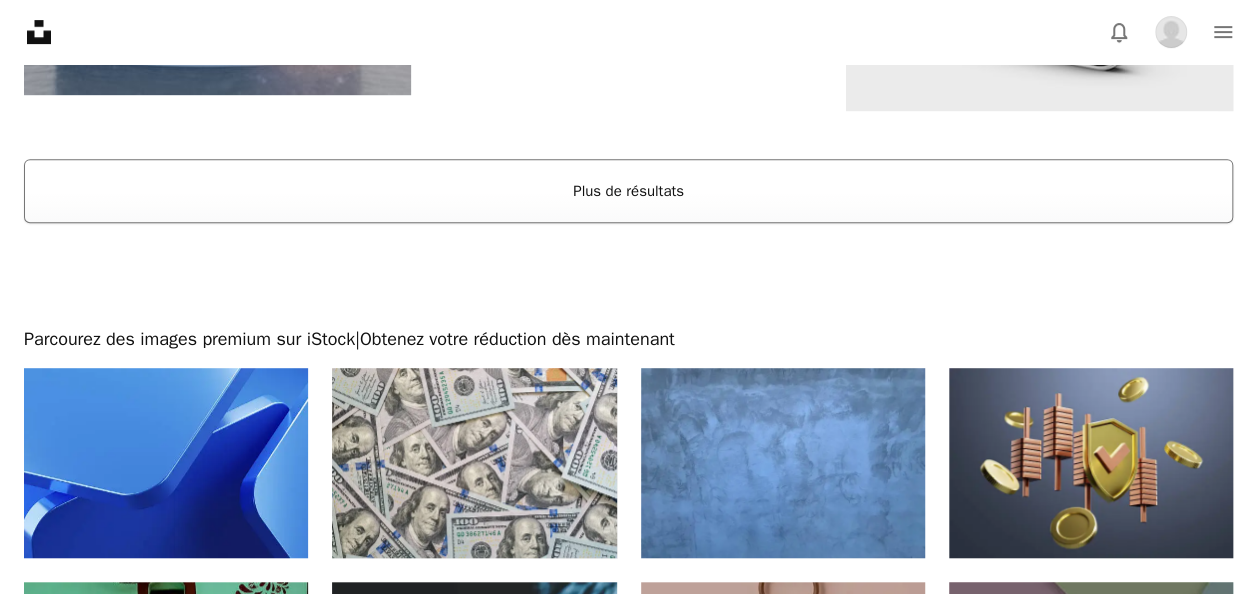 click on "Plus de résultats" at bounding box center [628, 191] 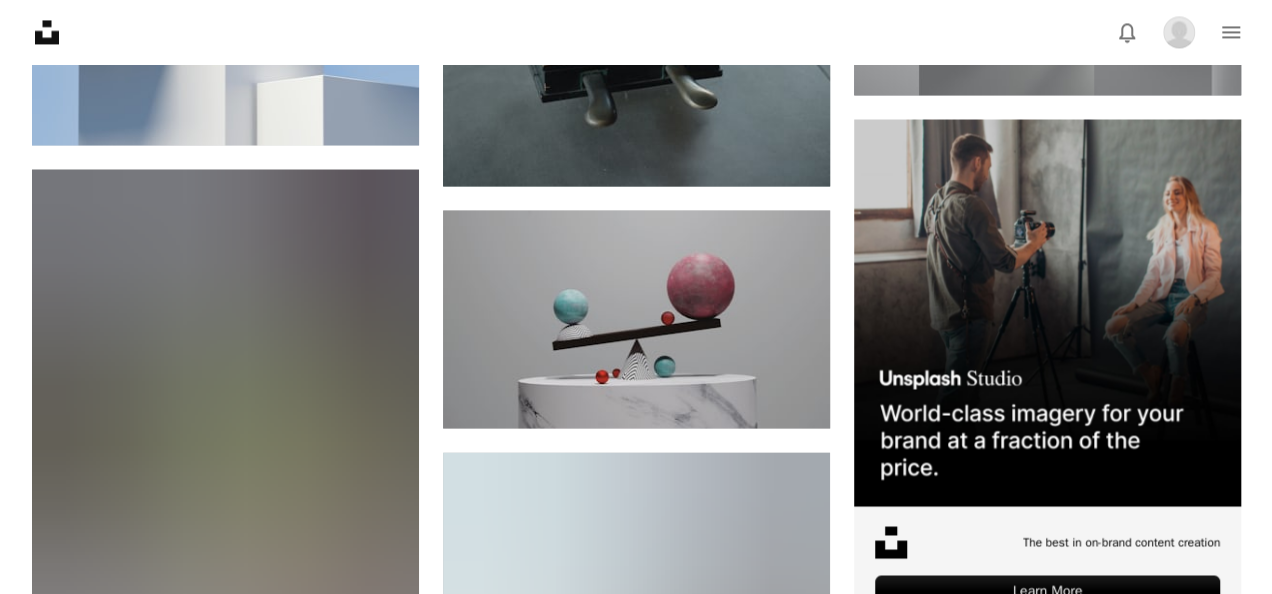 scroll, scrollTop: 9000, scrollLeft: 0, axis: vertical 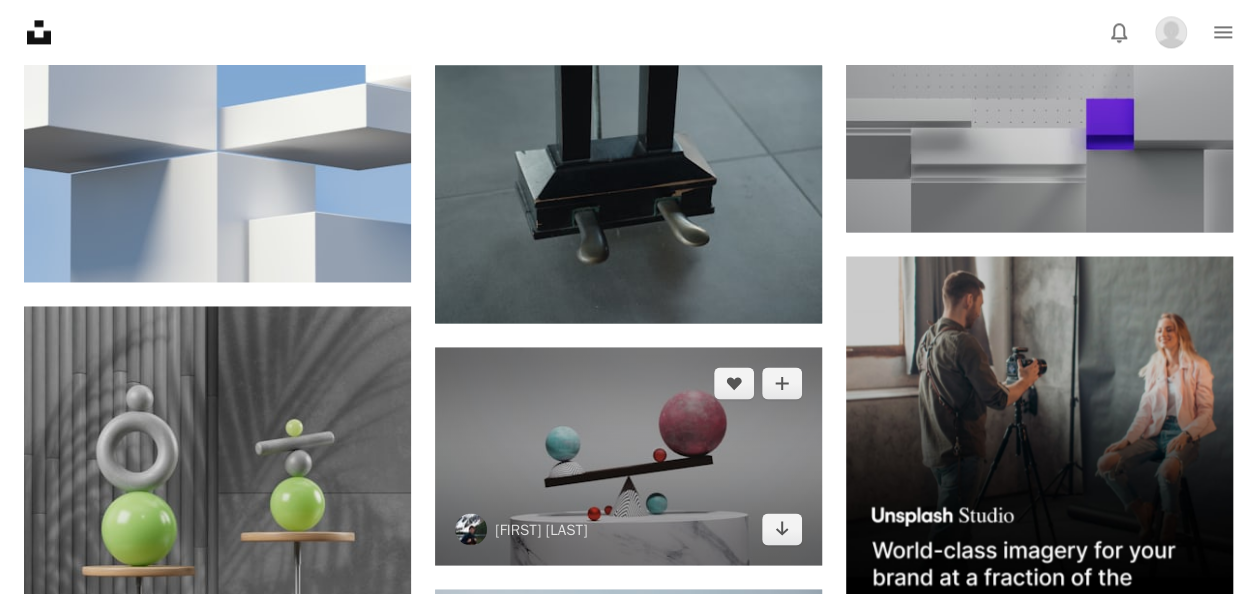 click at bounding box center [628, 456] 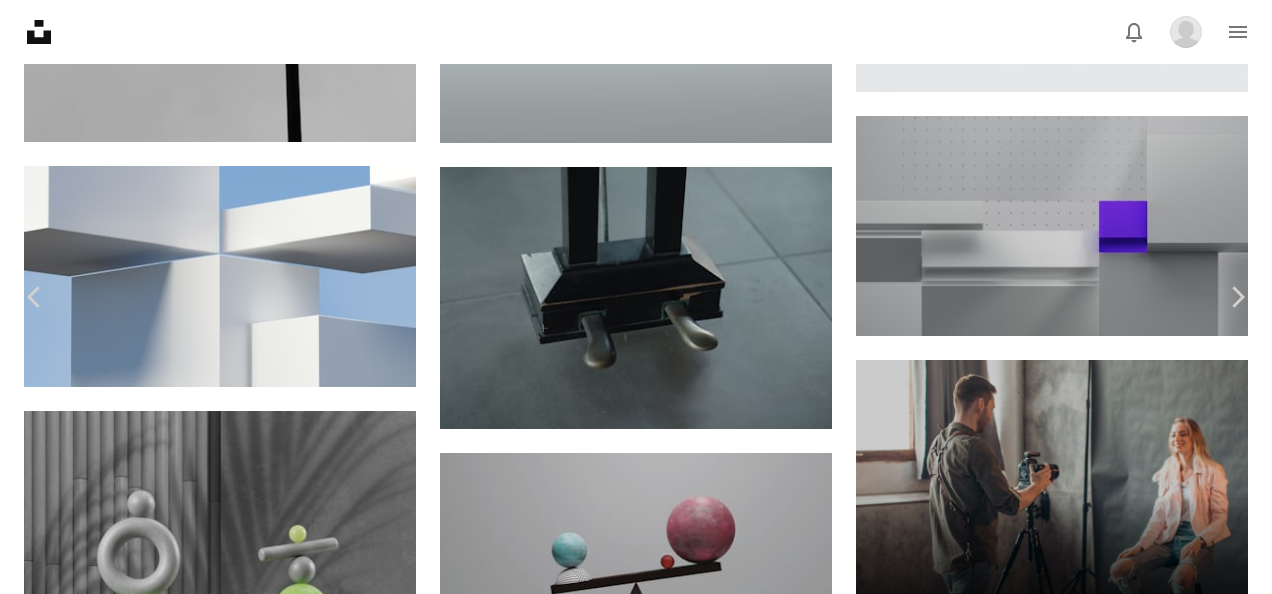 click on "Télécharger" at bounding box center (1081, 4140) 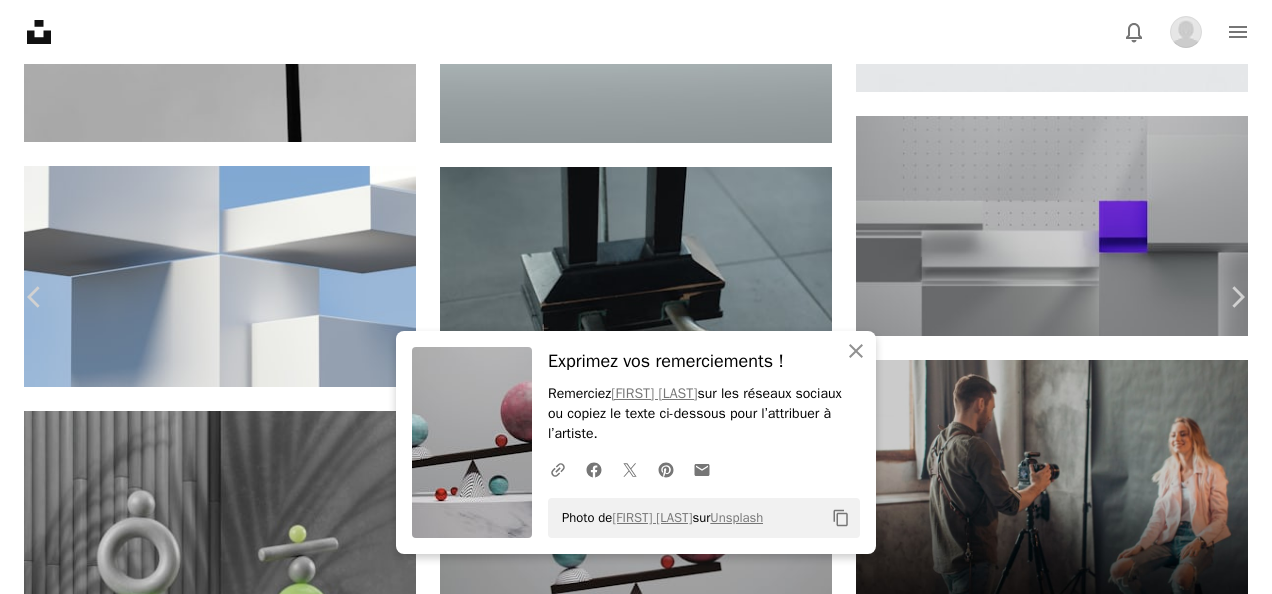 scroll, scrollTop: 5500, scrollLeft: 0, axis: vertical 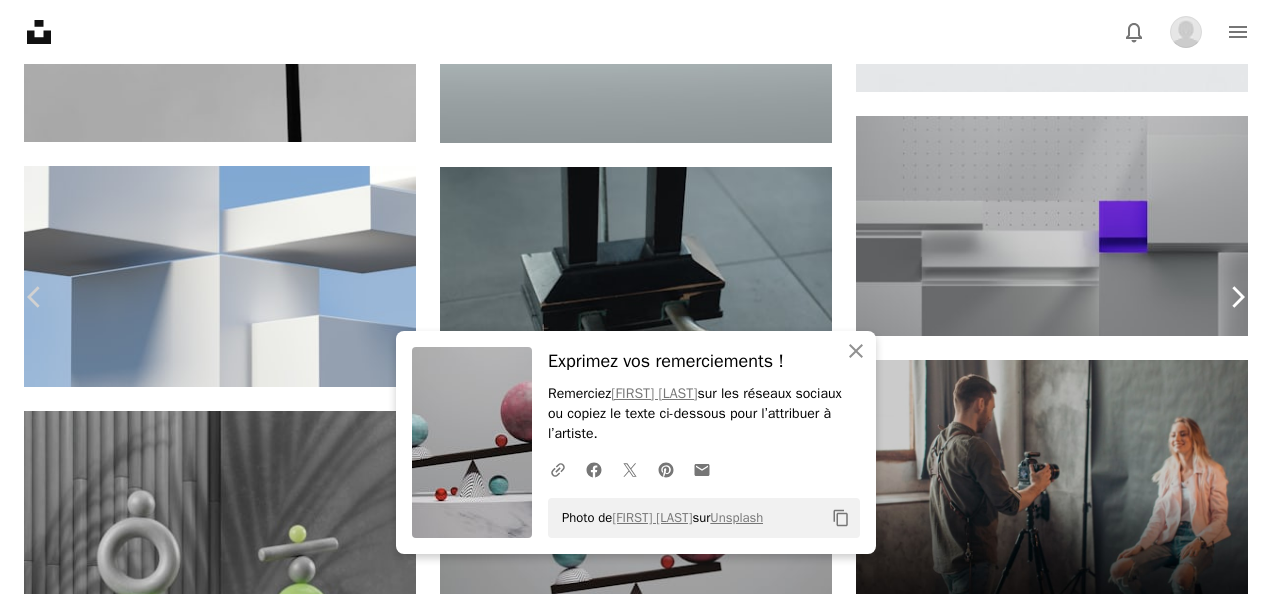 click on "Chevron right" at bounding box center (1237, 297) 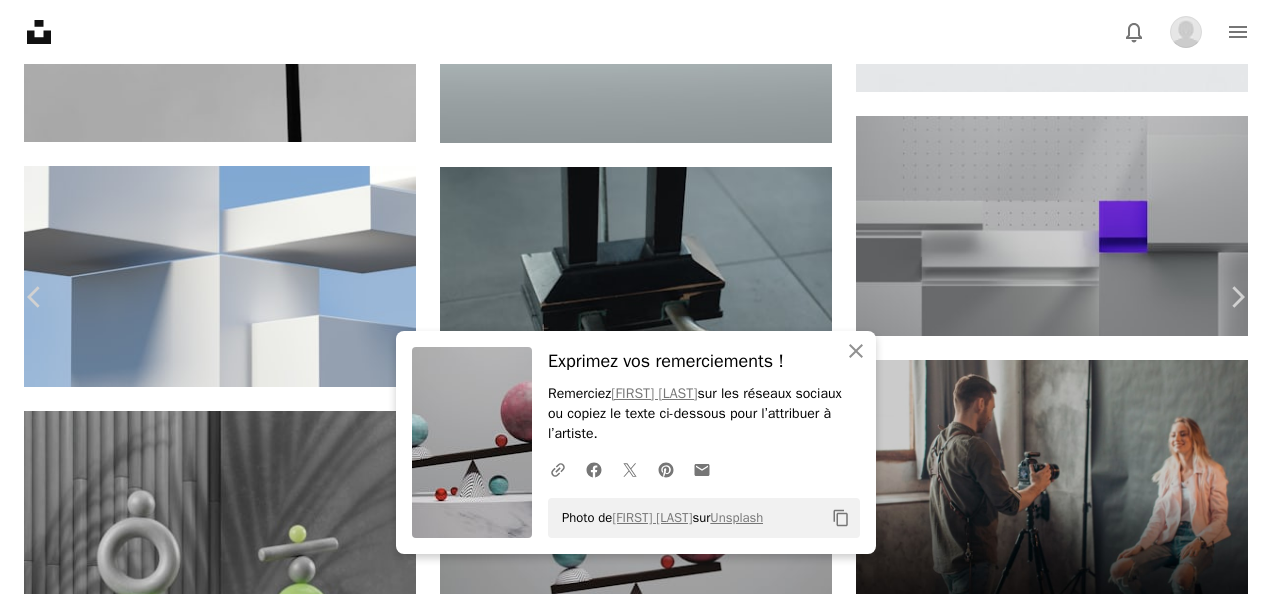 scroll, scrollTop: 4662, scrollLeft: 0, axis: vertical 